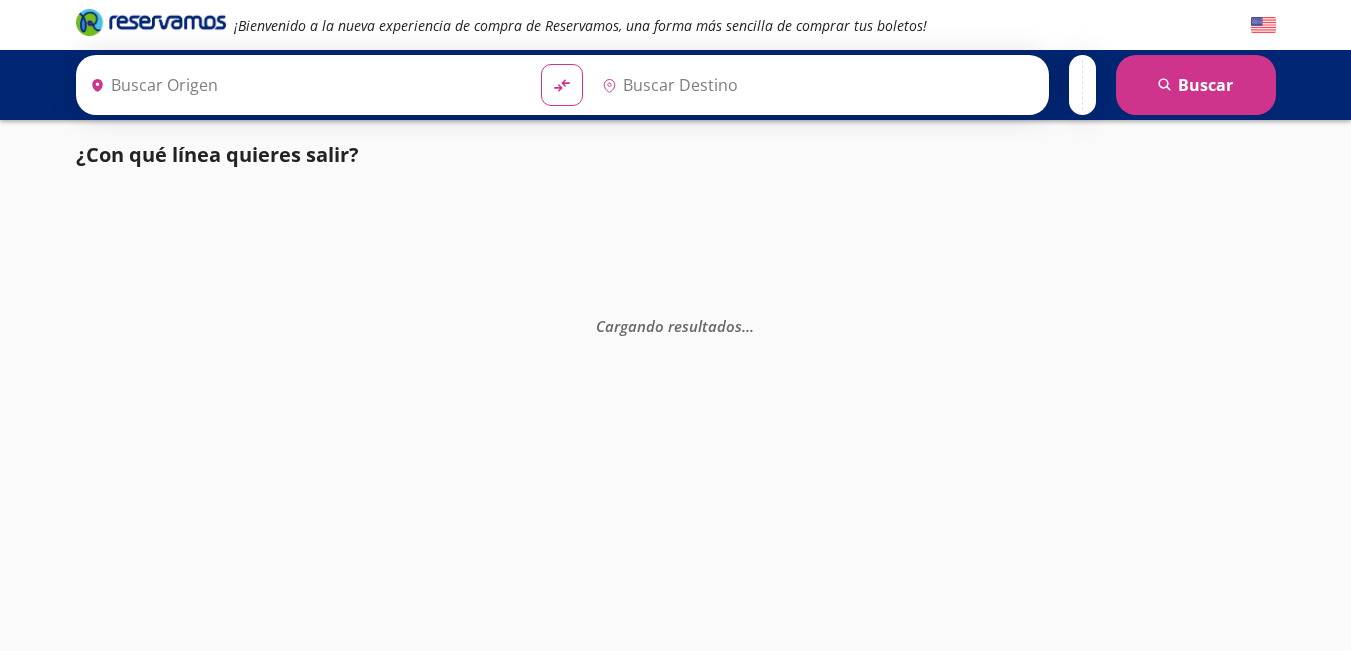 scroll, scrollTop: 0, scrollLeft: 0, axis: both 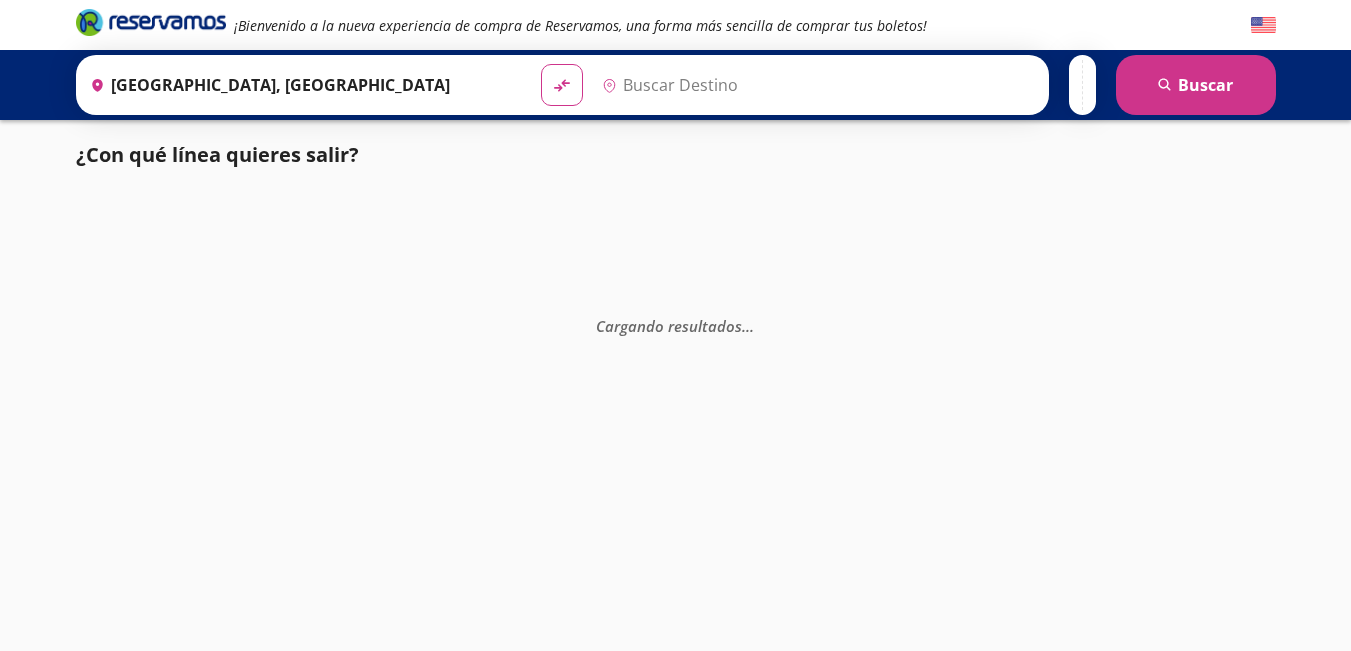 type on "[GEOGRAPHIC_DATA], [GEOGRAPHIC_DATA]" 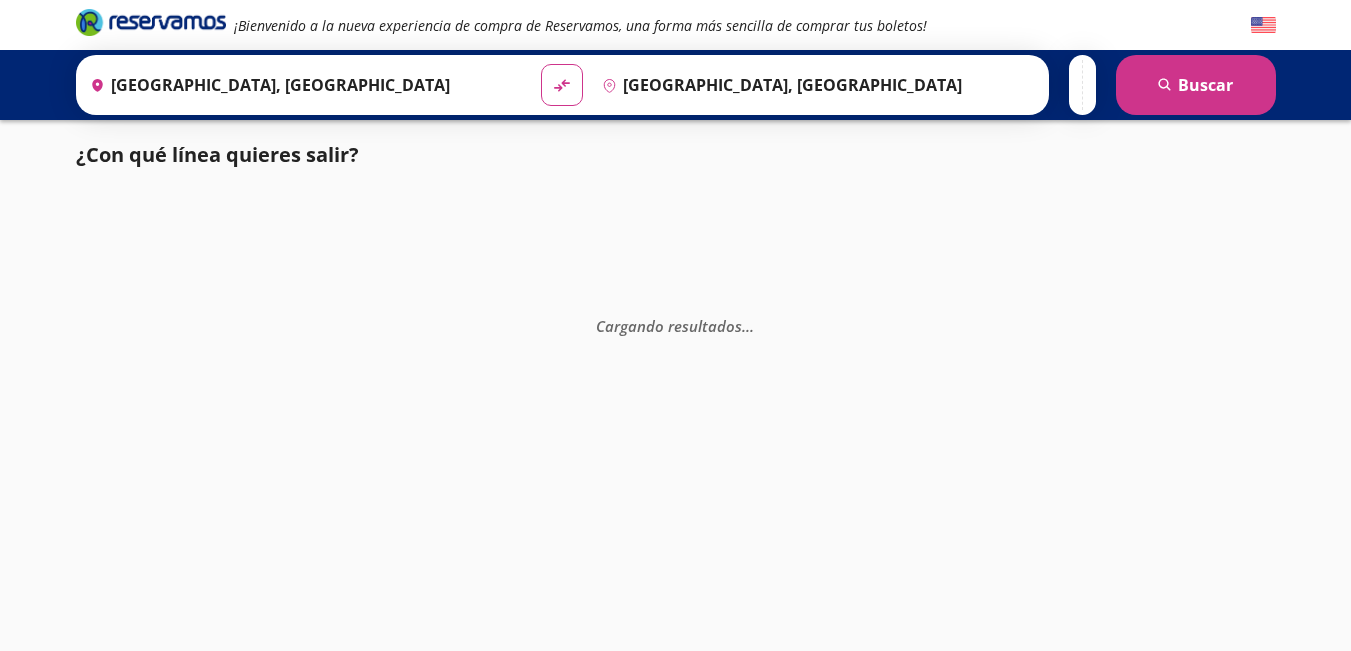 scroll, scrollTop: 0, scrollLeft: 0, axis: both 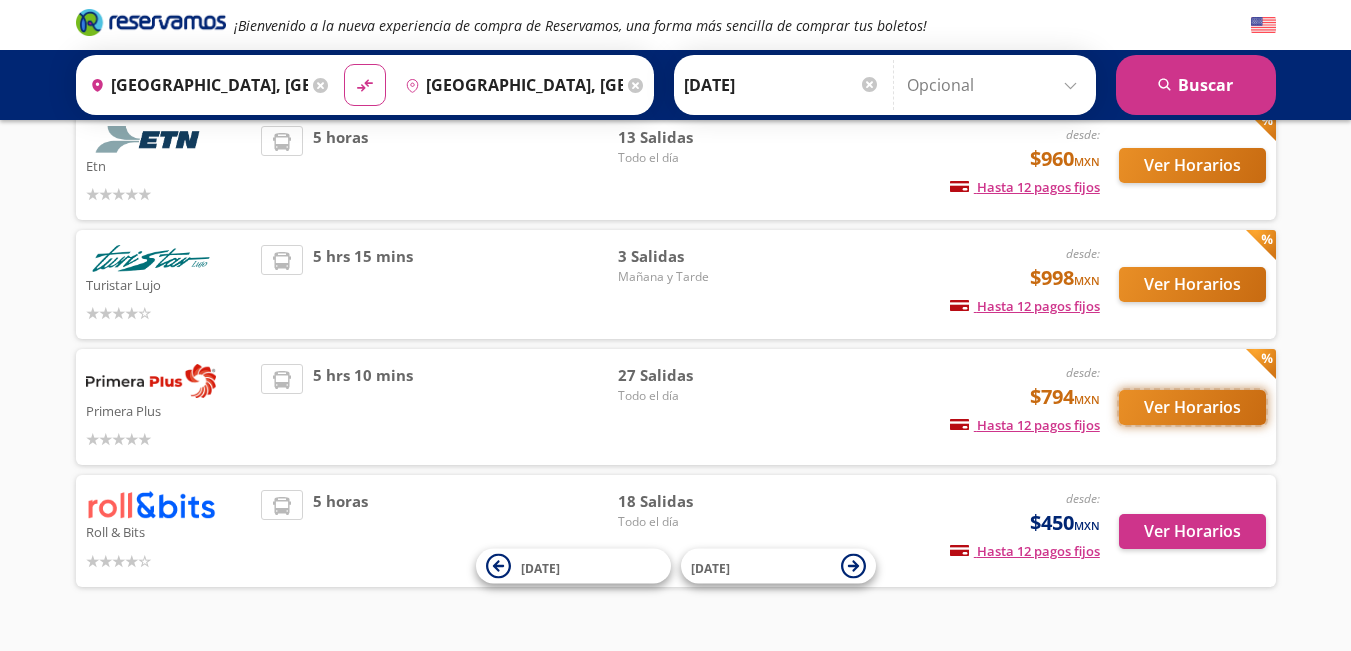 click on "Ver Horarios" at bounding box center [1192, 407] 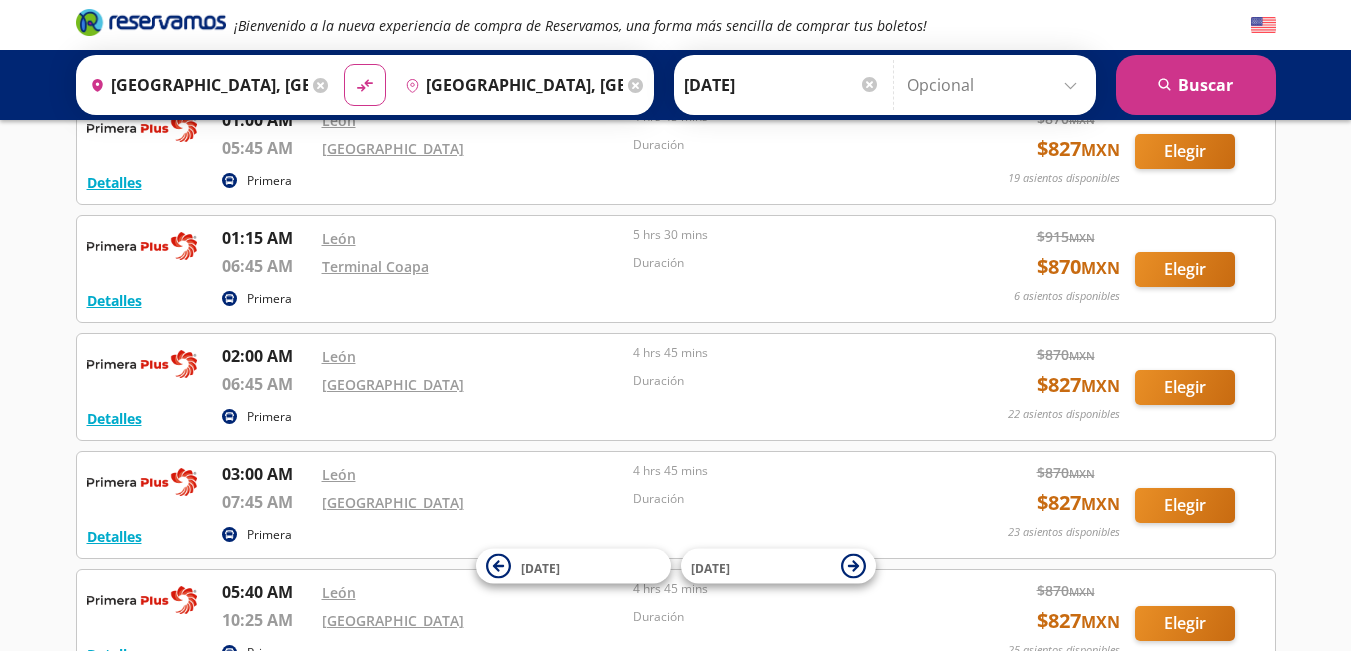 scroll, scrollTop: 0, scrollLeft: 0, axis: both 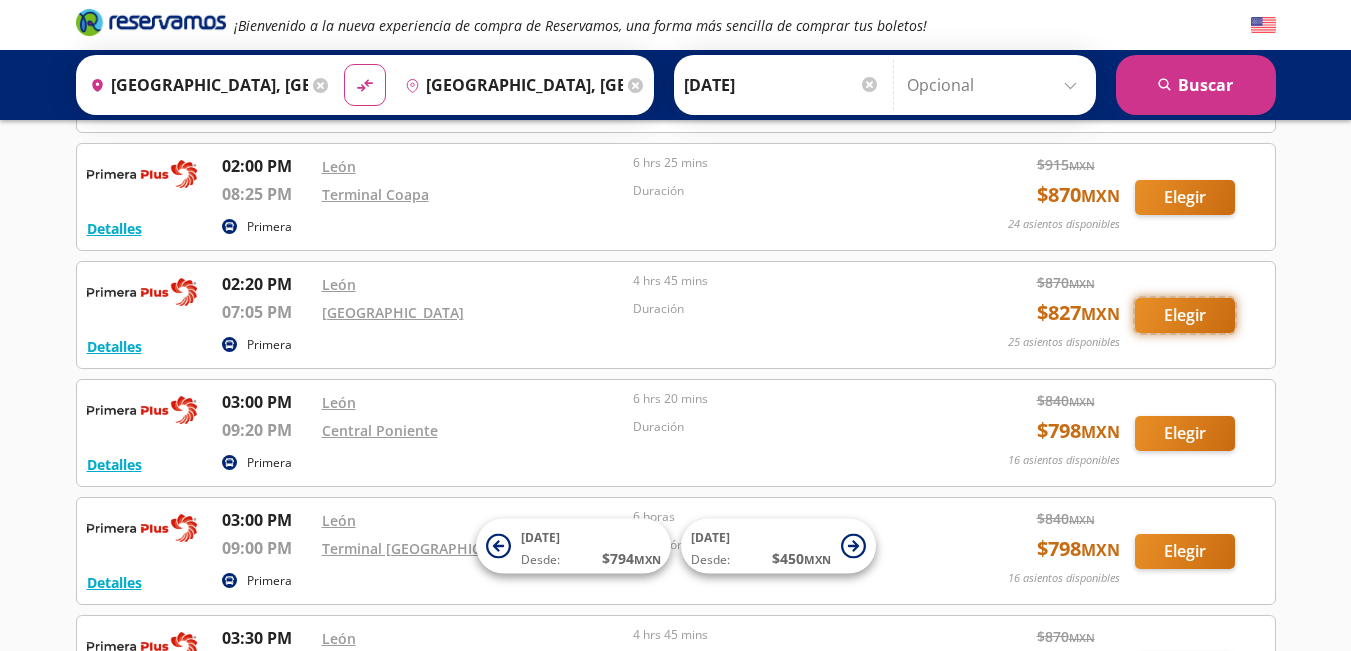 click on "Elegir" at bounding box center (1185, 315) 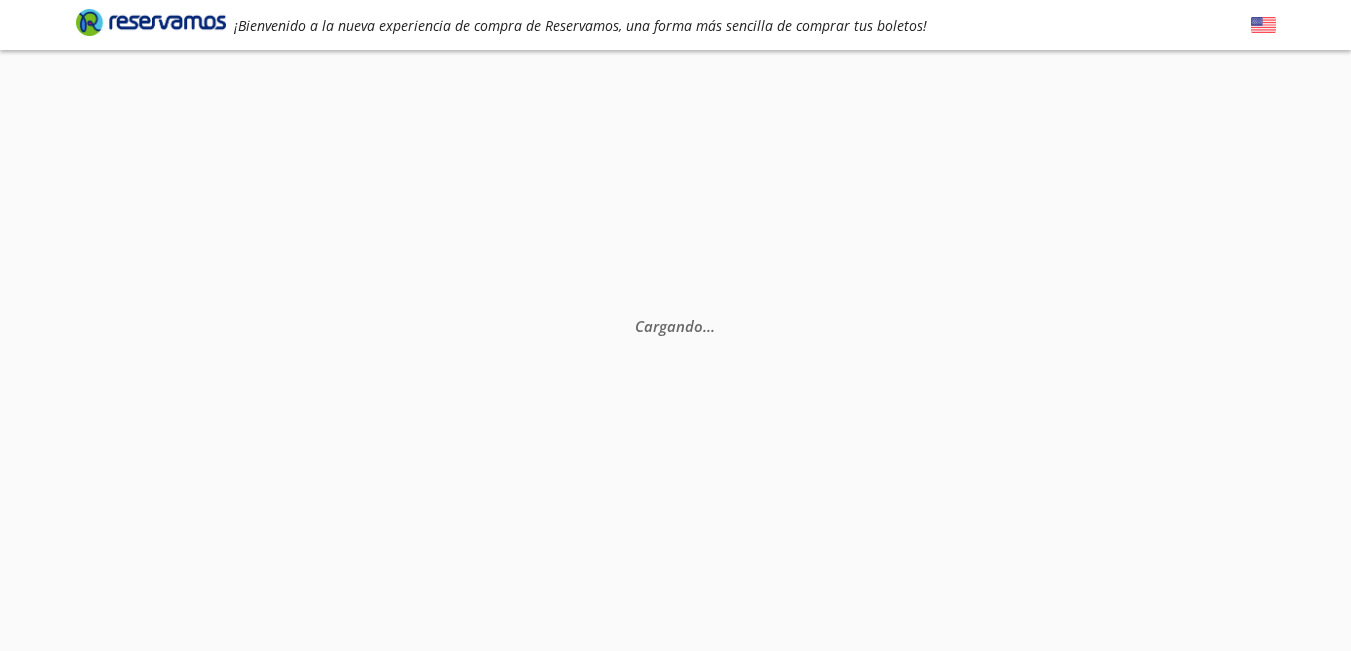 scroll, scrollTop: 0, scrollLeft: 0, axis: both 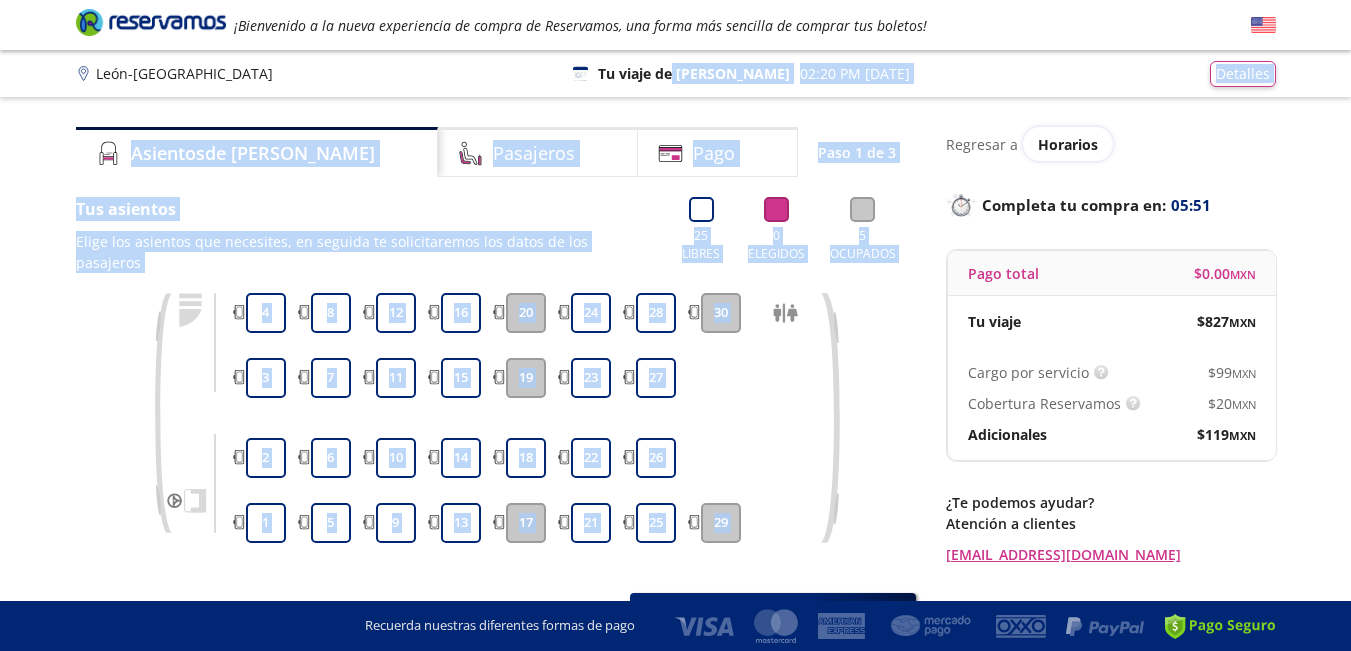 drag, startPoint x: 1044, startPoint y: 116, endPoint x: 708, endPoint y: 63, distance: 340.1544 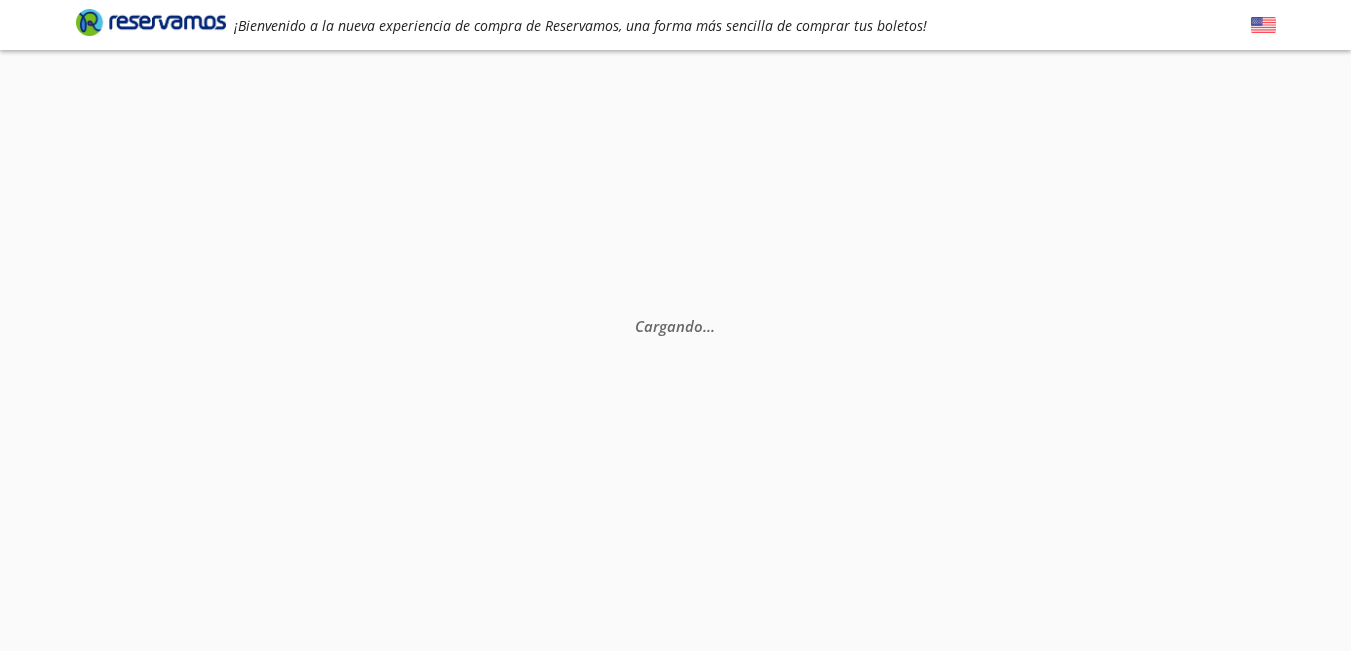 scroll, scrollTop: 0, scrollLeft: 0, axis: both 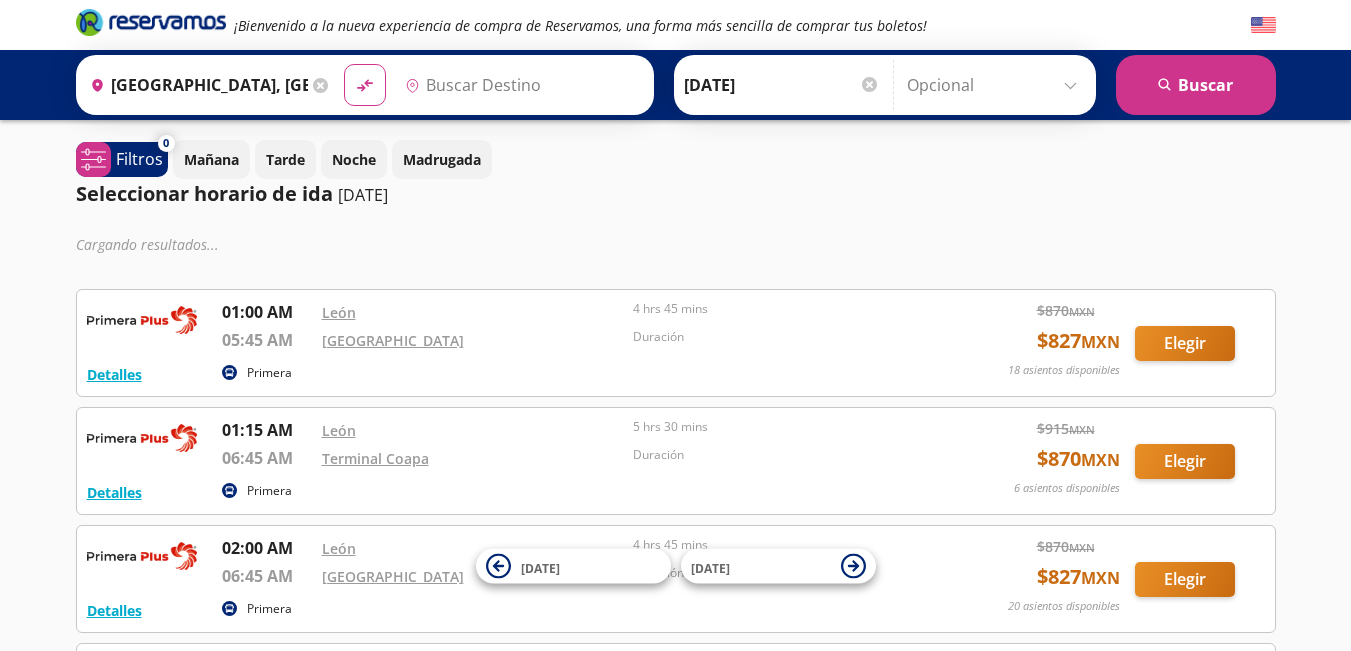 type on "[GEOGRAPHIC_DATA], [GEOGRAPHIC_DATA]" 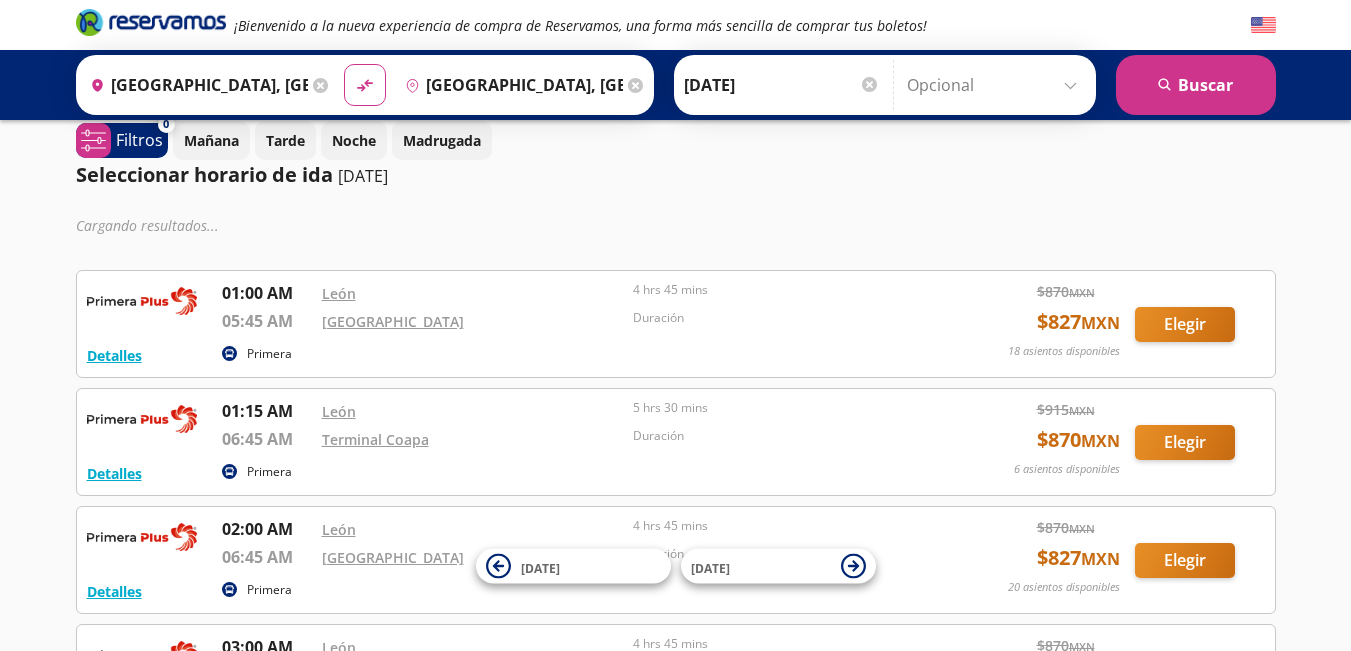 scroll, scrollTop: 0, scrollLeft: 0, axis: both 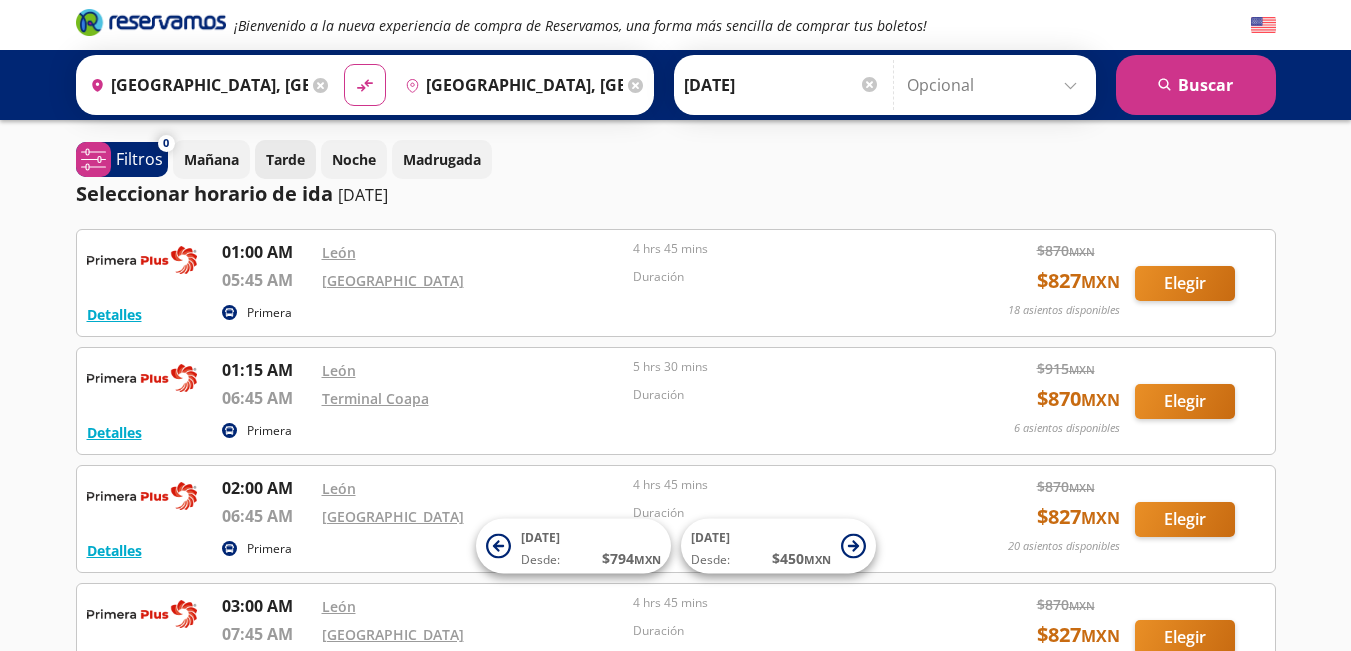 click on "Tarde" at bounding box center [285, 159] 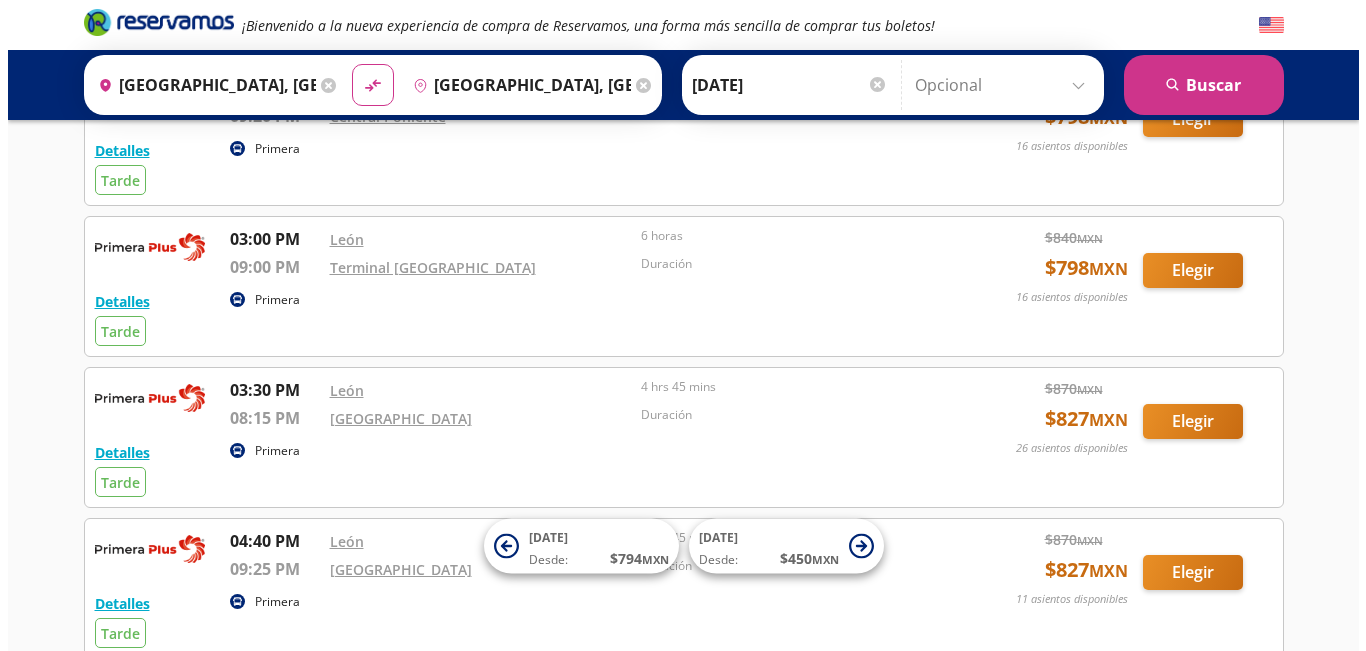 scroll, scrollTop: 981, scrollLeft: 0, axis: vertical 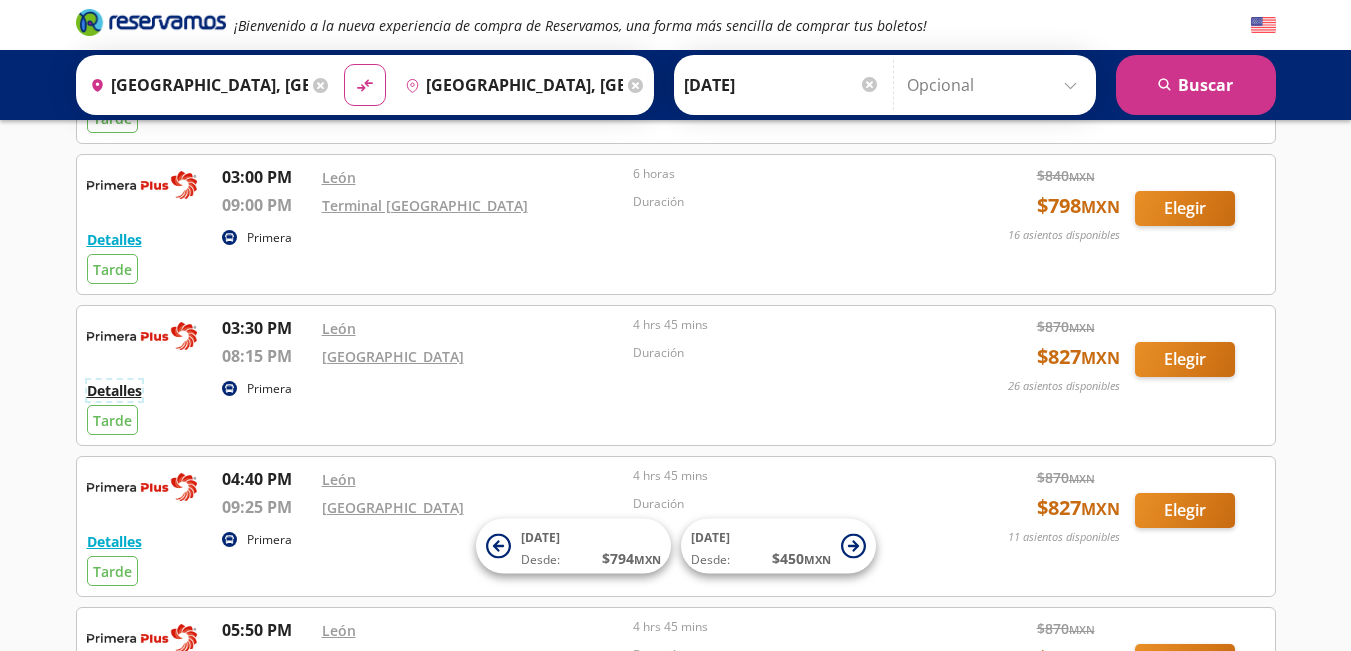 click on "Detalles" at bounding box center (114, 390) 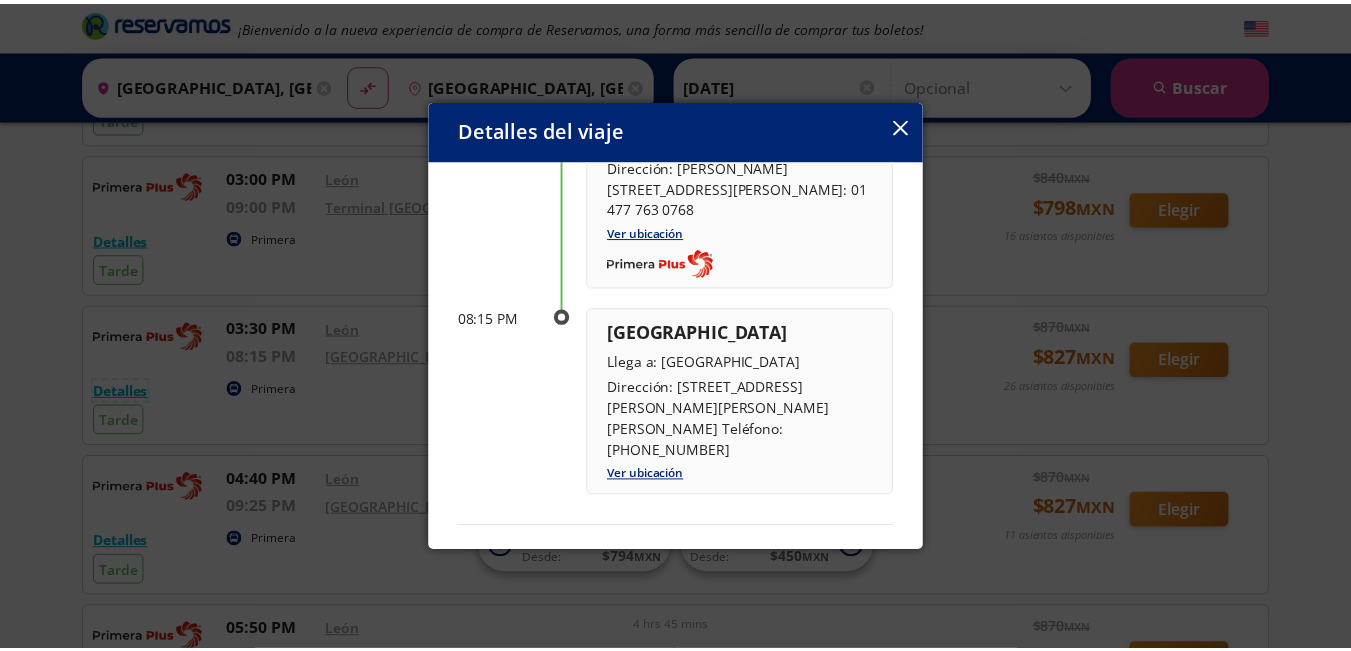 scroll, scrollTop: 201, scrollLeft: 0, axis: vertical 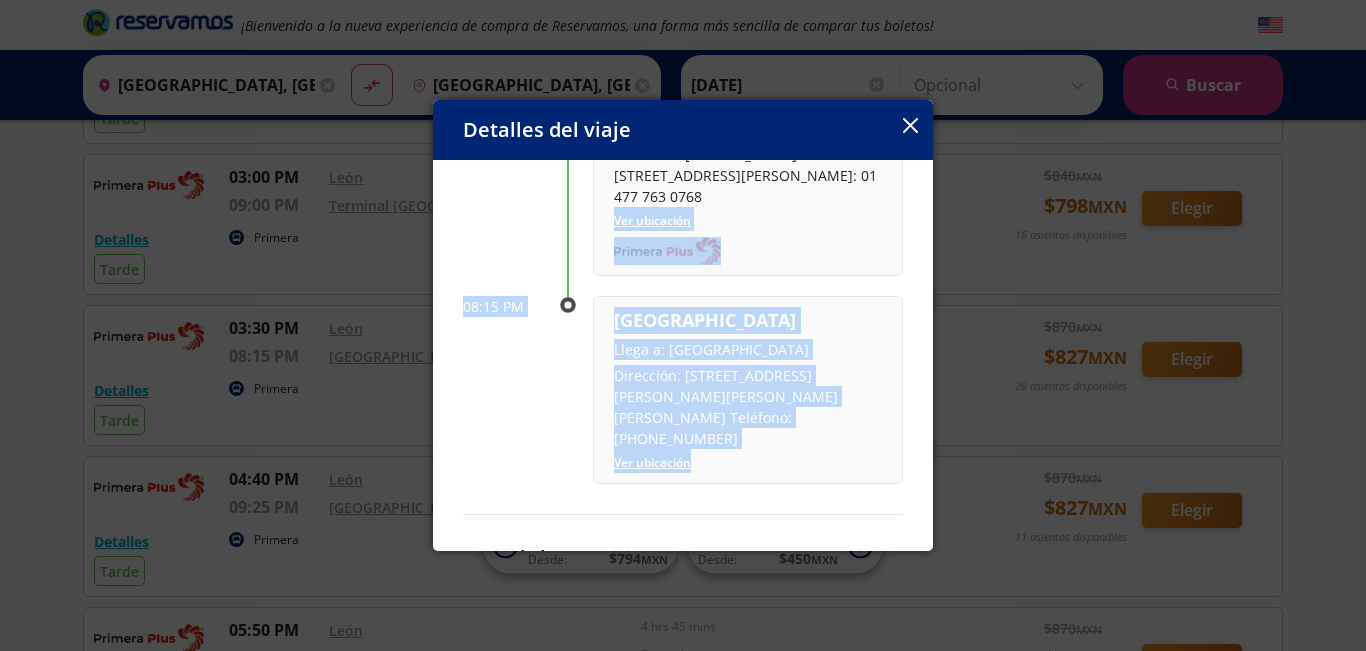 drag, startPoint x: 917, startPoint y: 432, endPoint x: 920, endPoint y: 237, distance: 195.02307 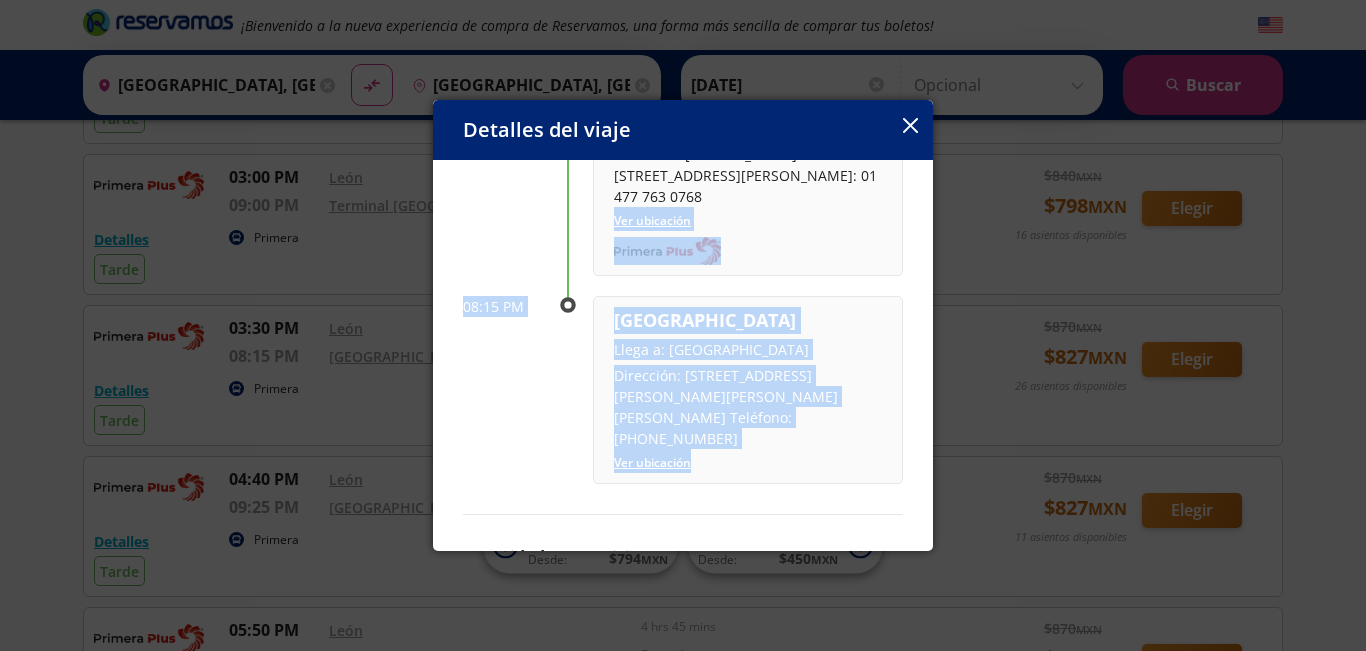 click on "[GEOGRAPHIC_DATA]:  [DATE] 4 hrs 45 mins llega:  [DATE] Itinerario 03:30 PM [PERSON_NAME] Sale de:  [GEOGRAPHIC_DATA] Dirección: [PERSON_NAME][STREET_ADDRESS][PERSON_NAME]: 01 477 763 0768 Ver ubicación 08:15 PM [GEOGRAPHIC_DATA] Llega a:  [GEOGRAPHIC_DATA] Dirección: [GEOGRAPHIC_DATA][PERSON_NAME], Col. [PERSON_NAME][GEOGRAPHIC_DATA][PERSON_NAME] 07760 Teléfono: [PHONE_NUMBER] Ver ubicación Amenidades y servicios Baños Boleto Electrónico TV Wi-fi" at bounding box center (683, 355) 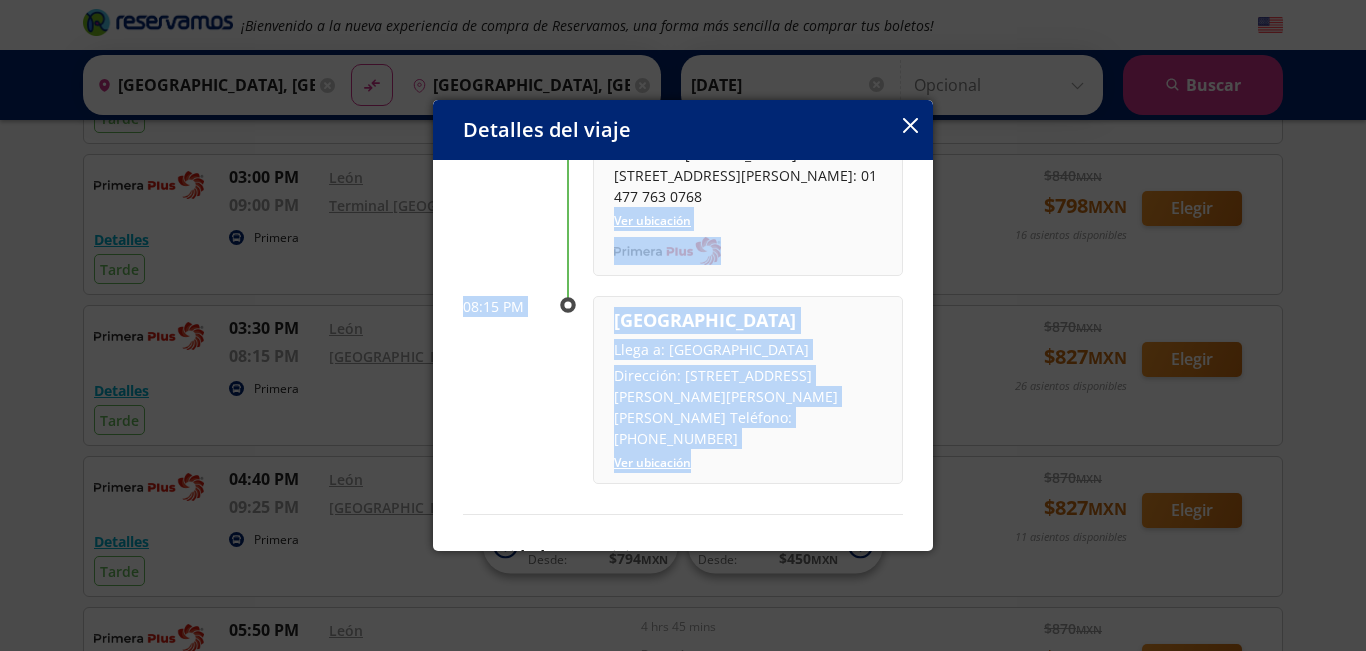 click 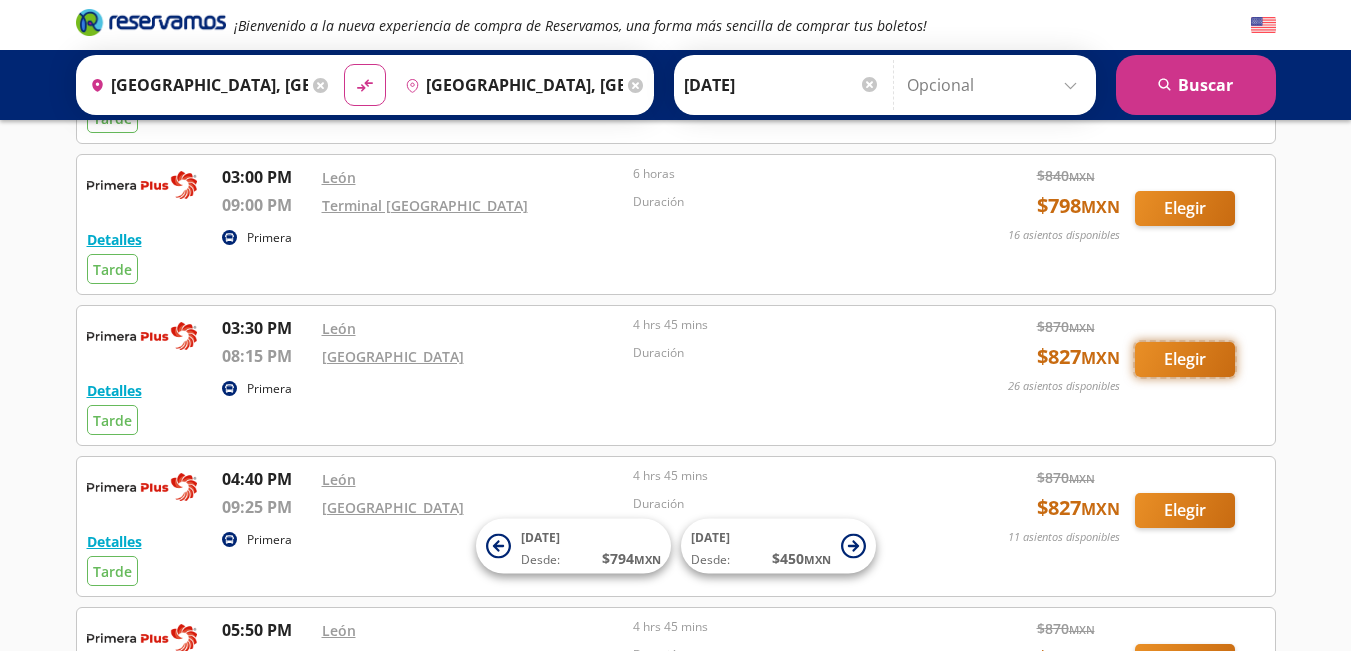 click on "Elegir" at bounding box center [1185, 359] 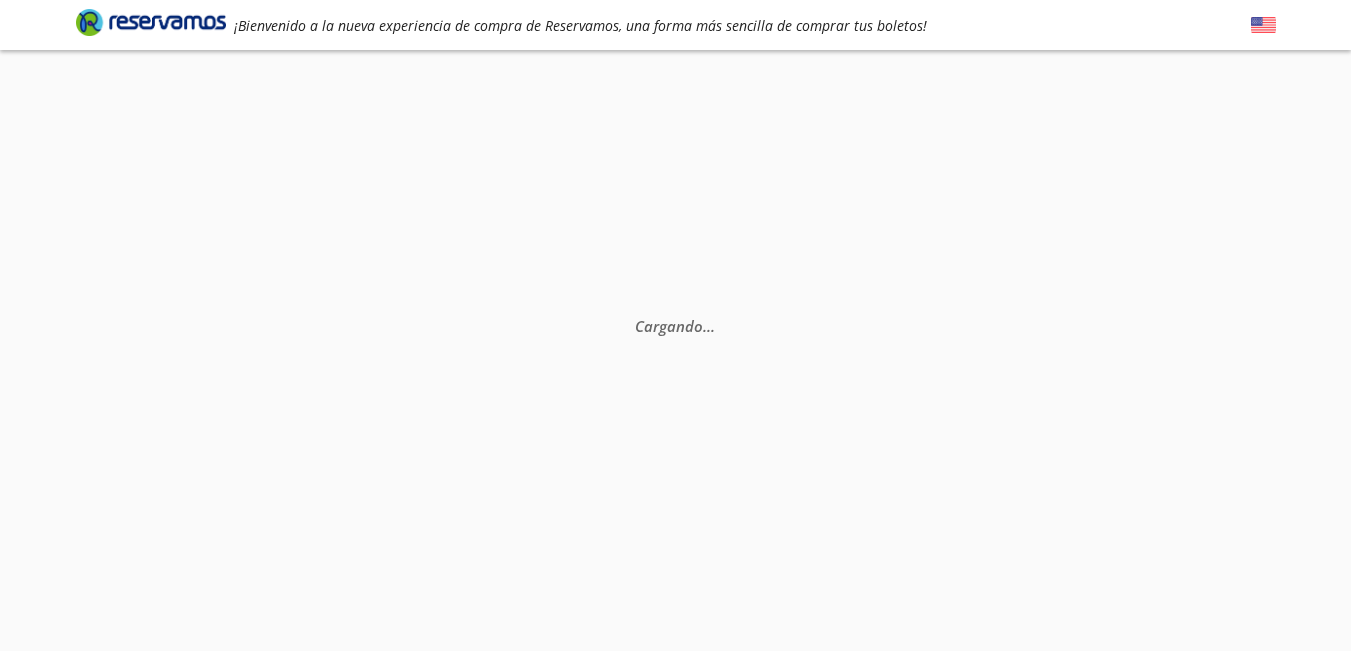 scroll, scrollTop: 0, scrollLeft: 0, axis: both 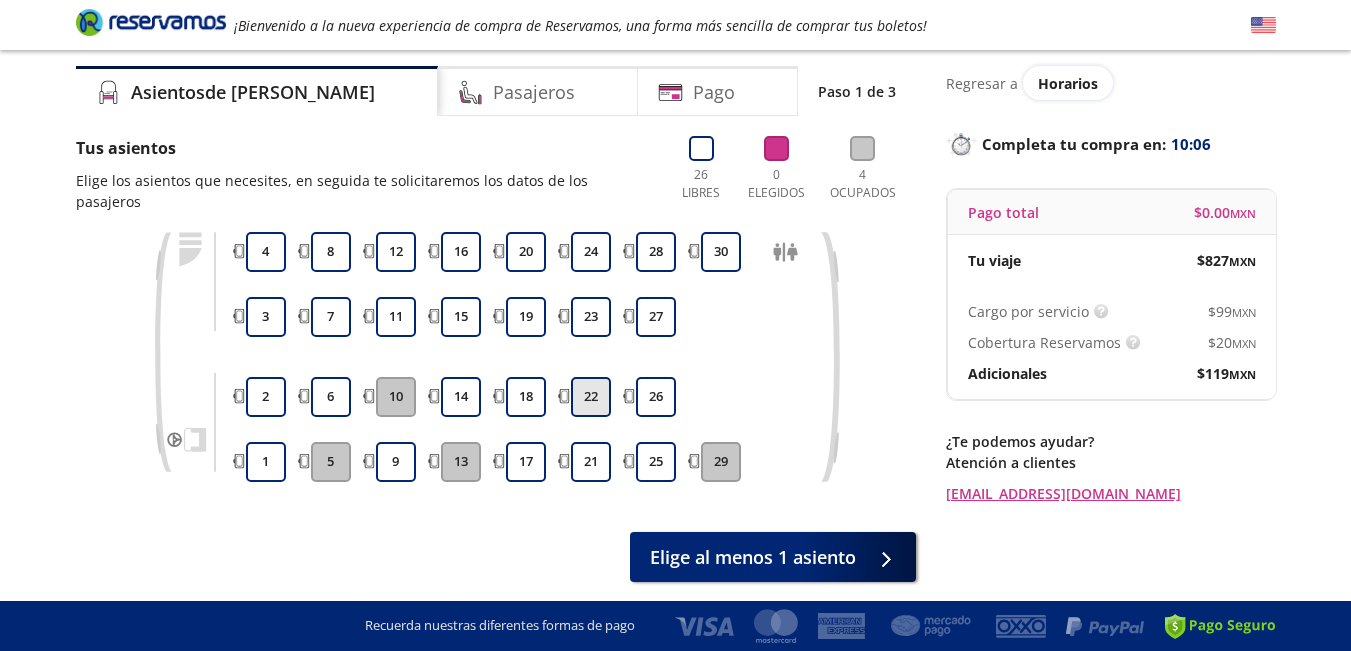 click on "22" at bounding box center [591, 397] 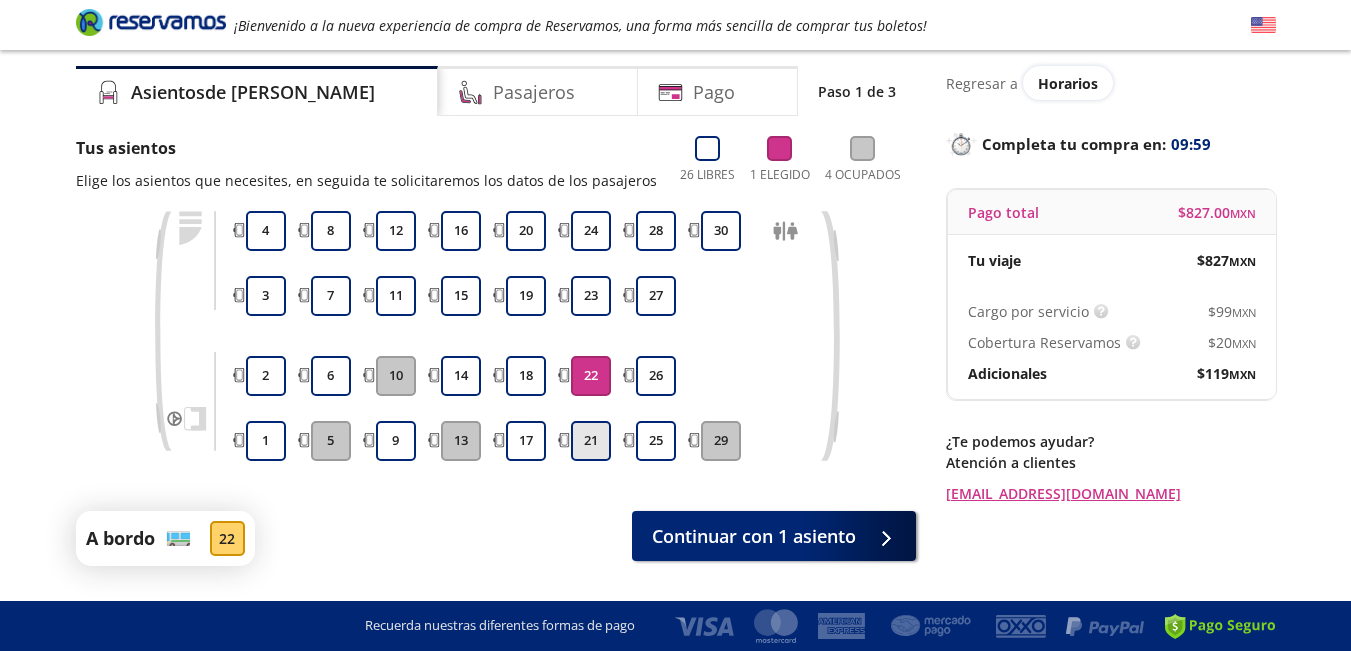 click on "21" at bounding box center (591, 441) 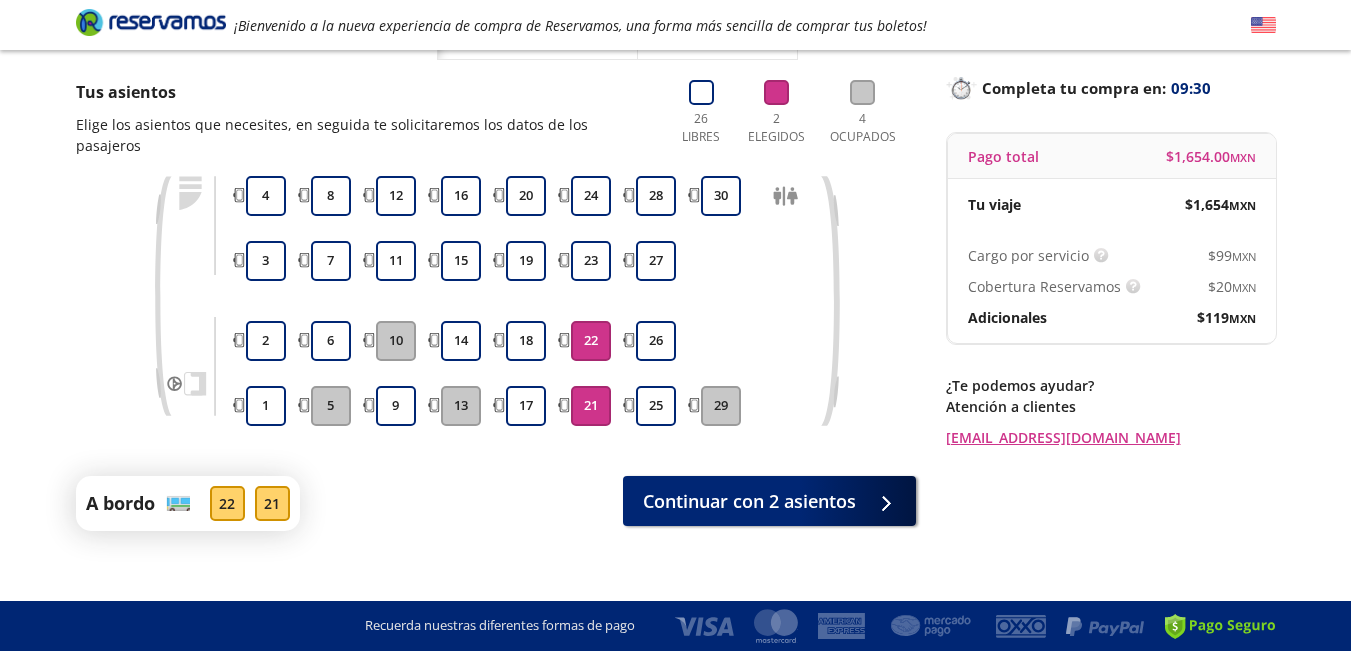 scroll, scrollTop: 0, scrollLeft: 0, axis: both 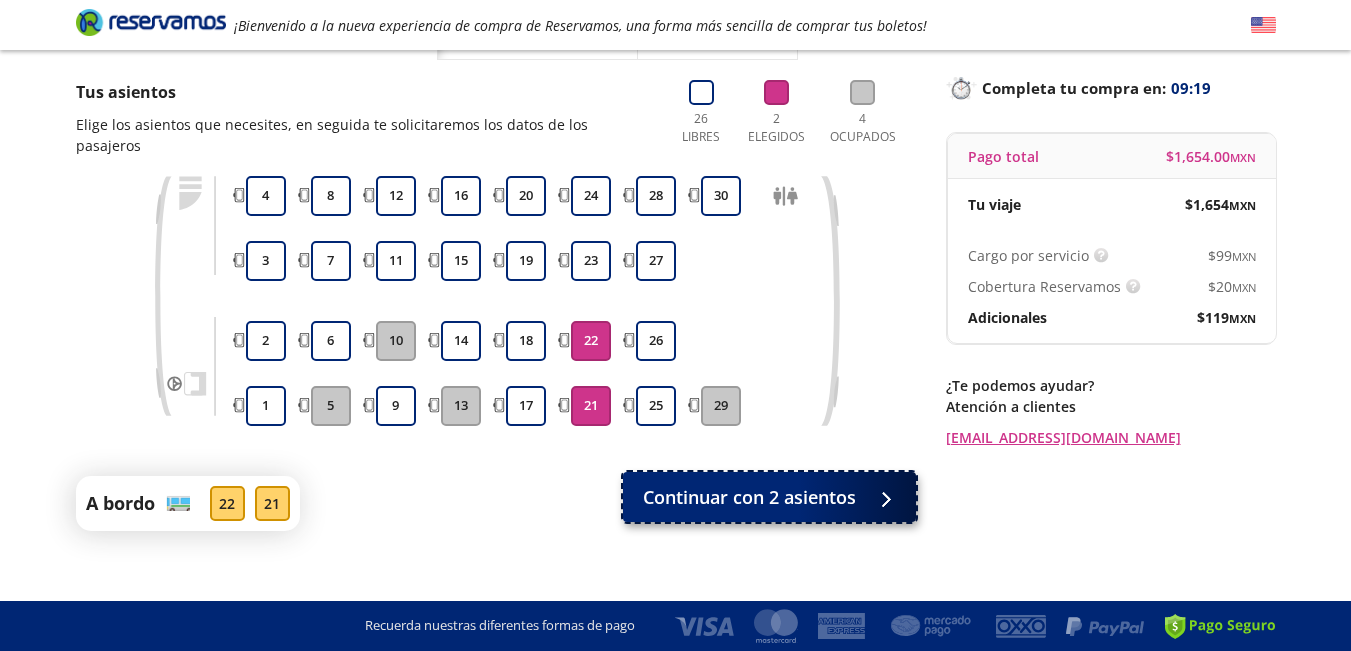 click on "Continuar con 2 asientos" at bounding box center (769, 497) 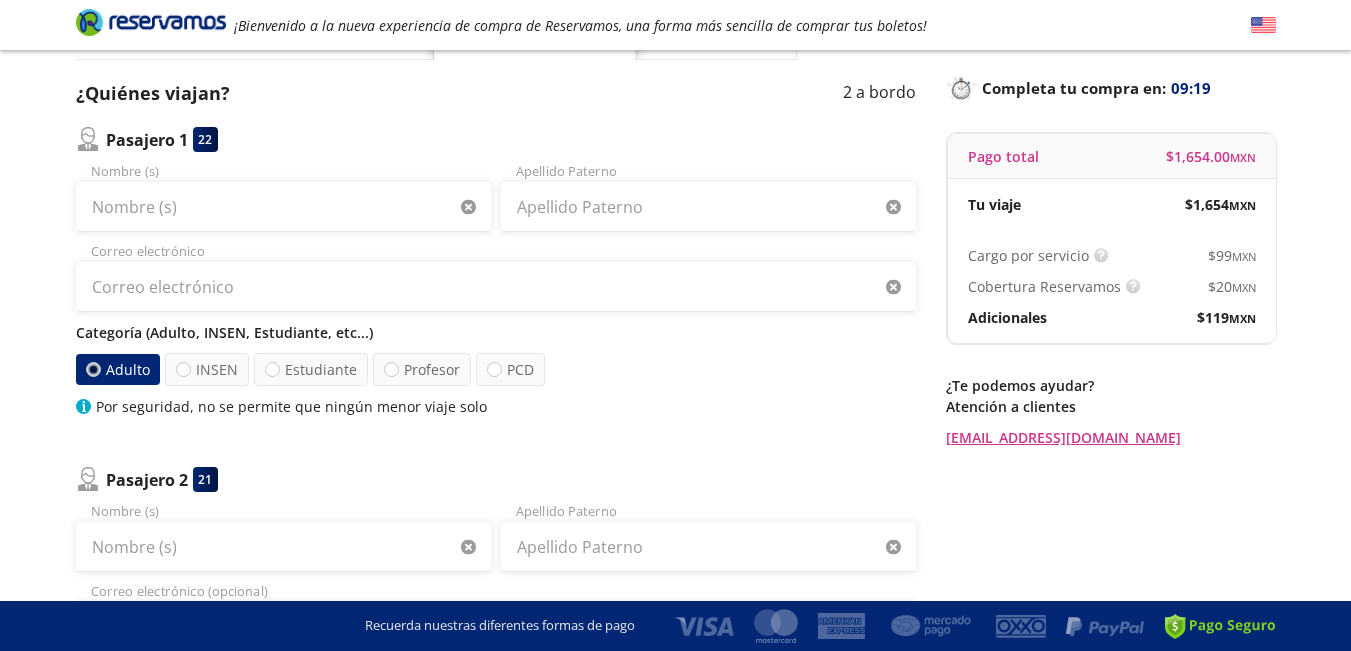 scroll, scrollTop: 0, scrollLeft: 0, axis: both 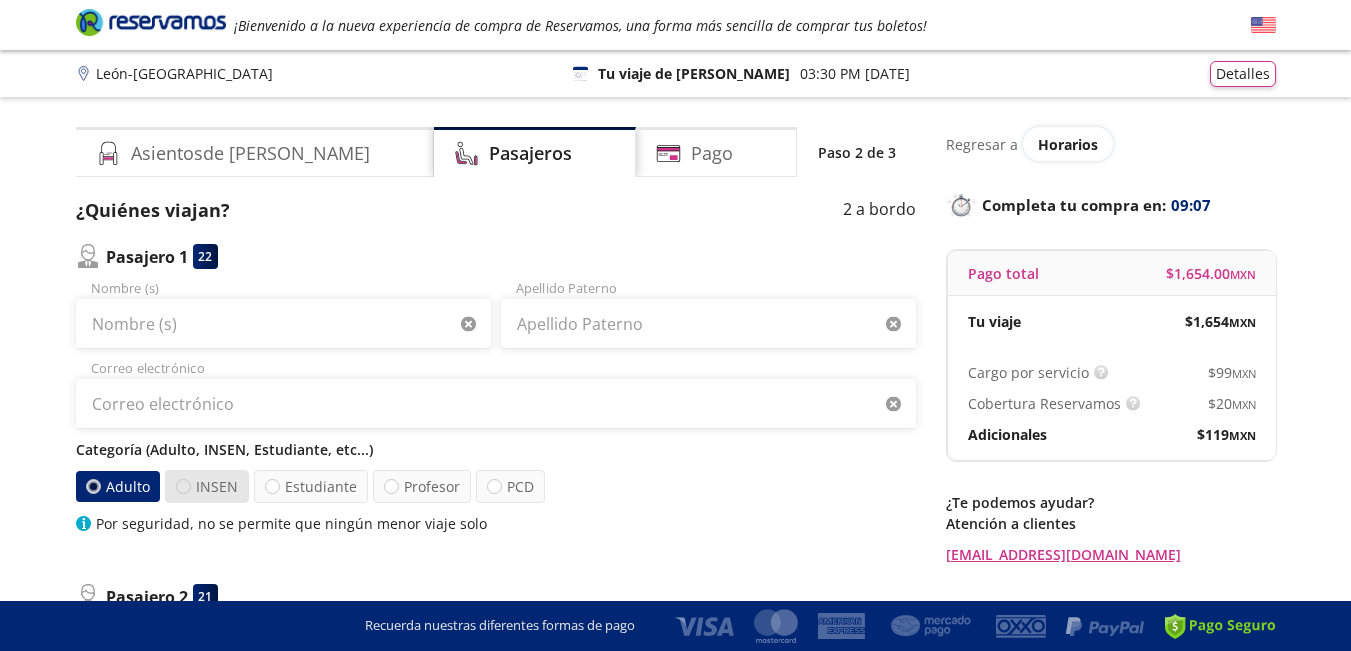 click at bounding box center [183, 486] 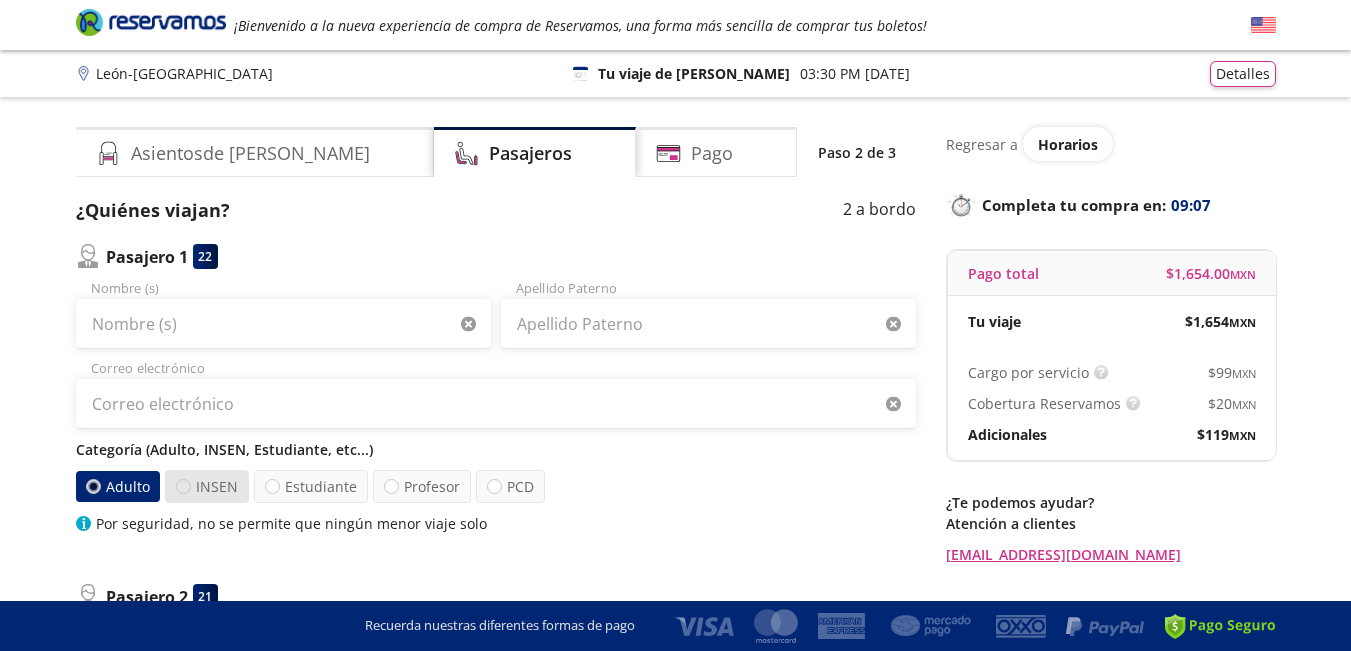 radio on "true" 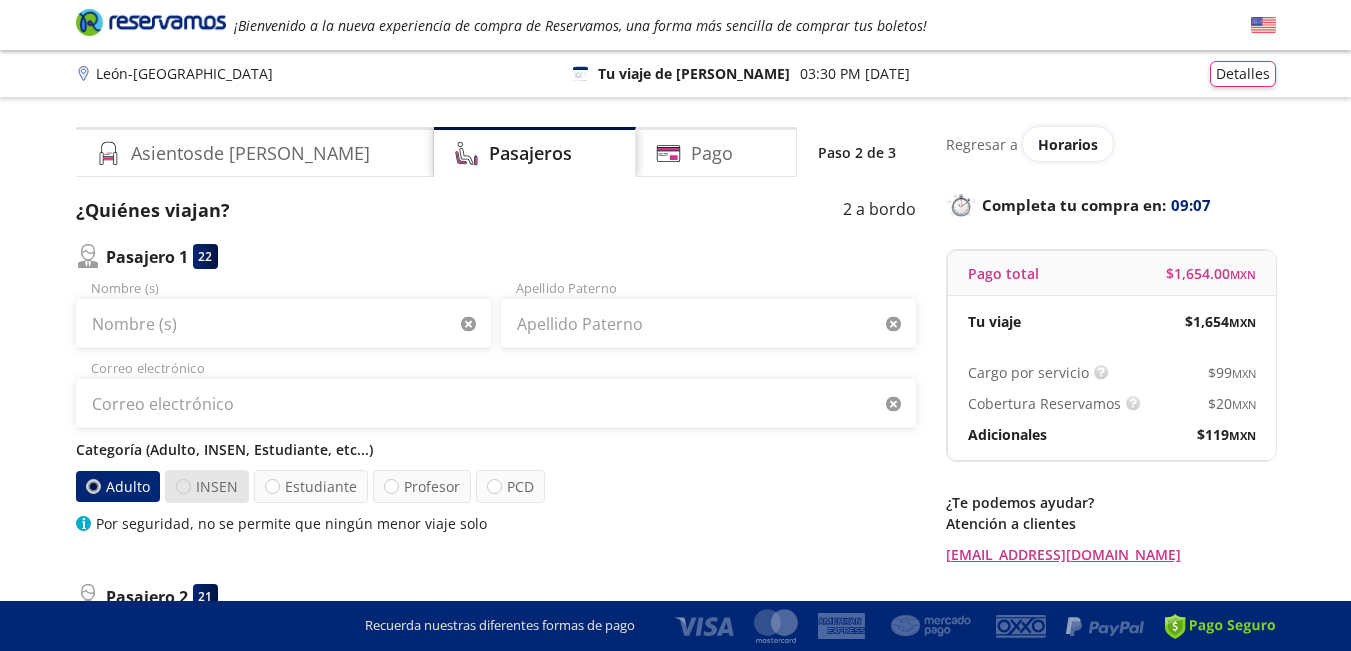 radio on "false" 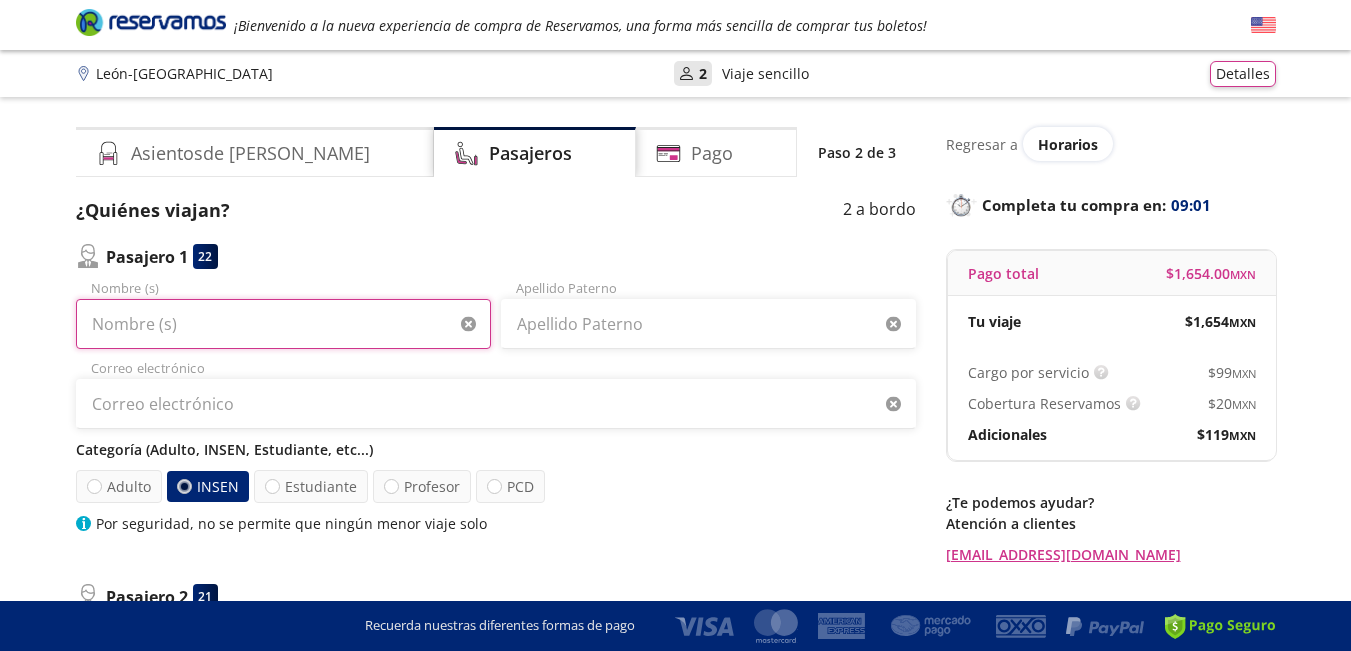 click on "Nombre (s)" at bounding box center [283, 324] 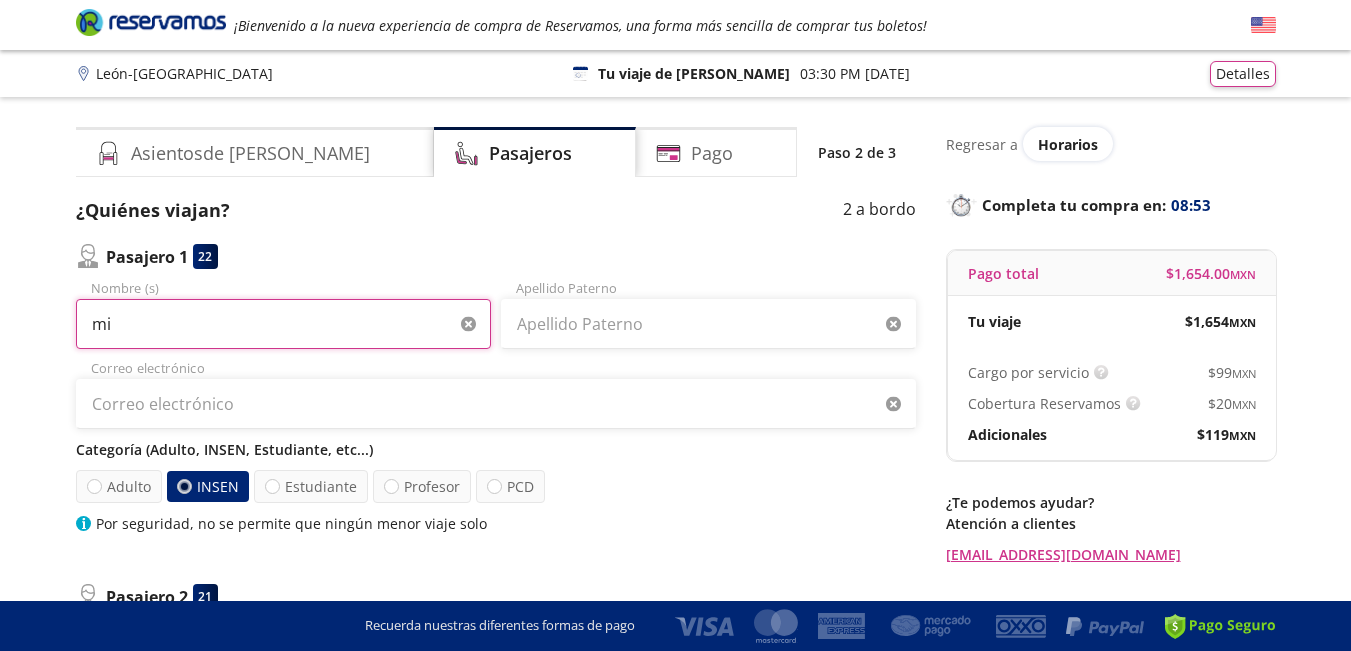 type on "m" 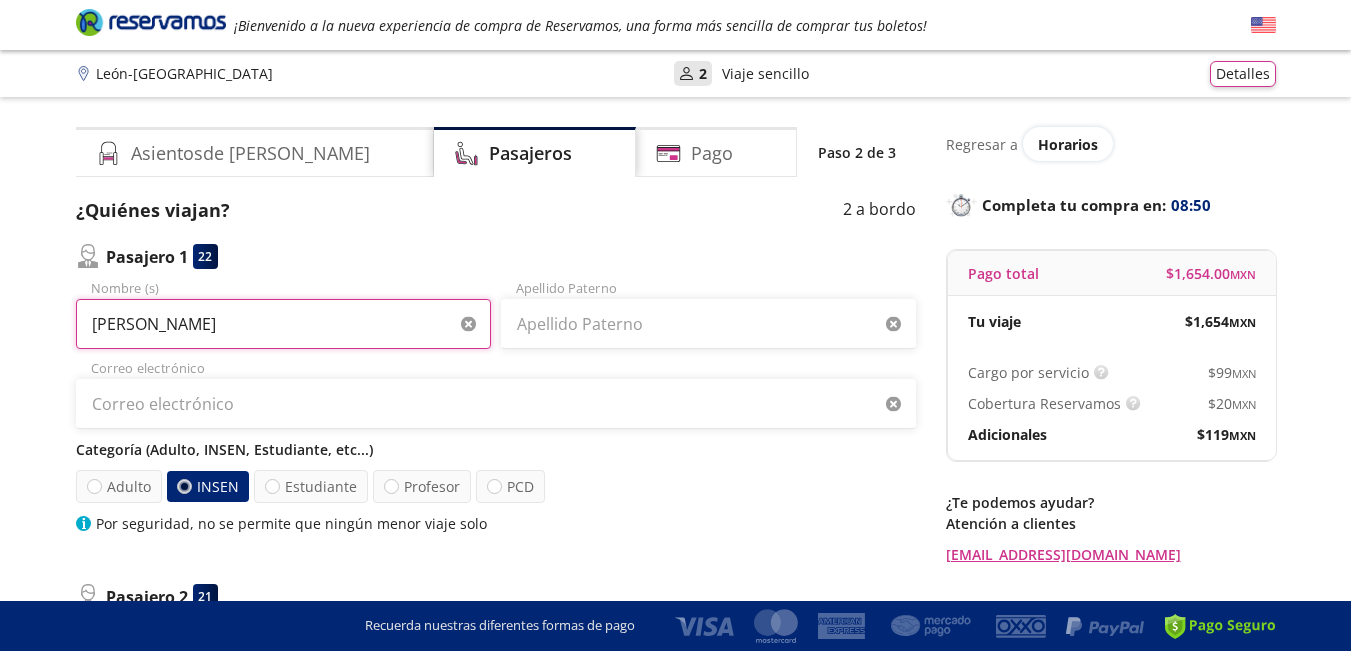 type on "[PERSON_NAME]" 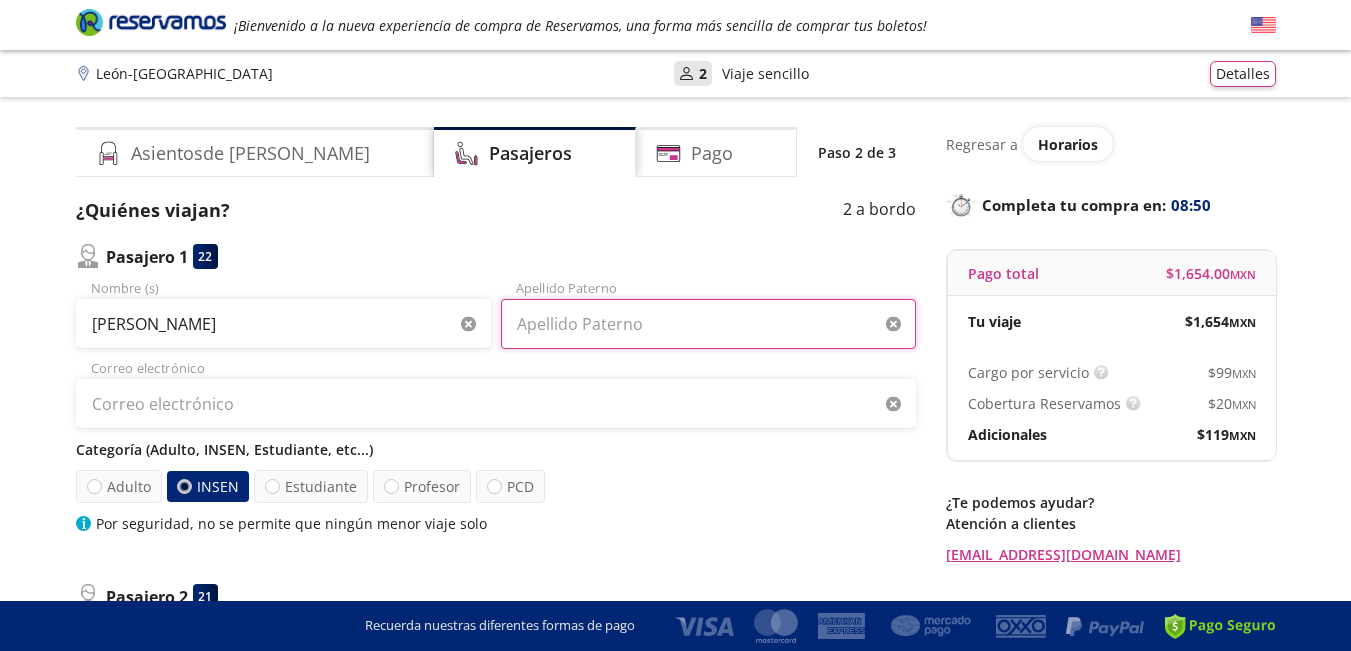 click on "Apellido Paterno" at bounding box center [708, 324] 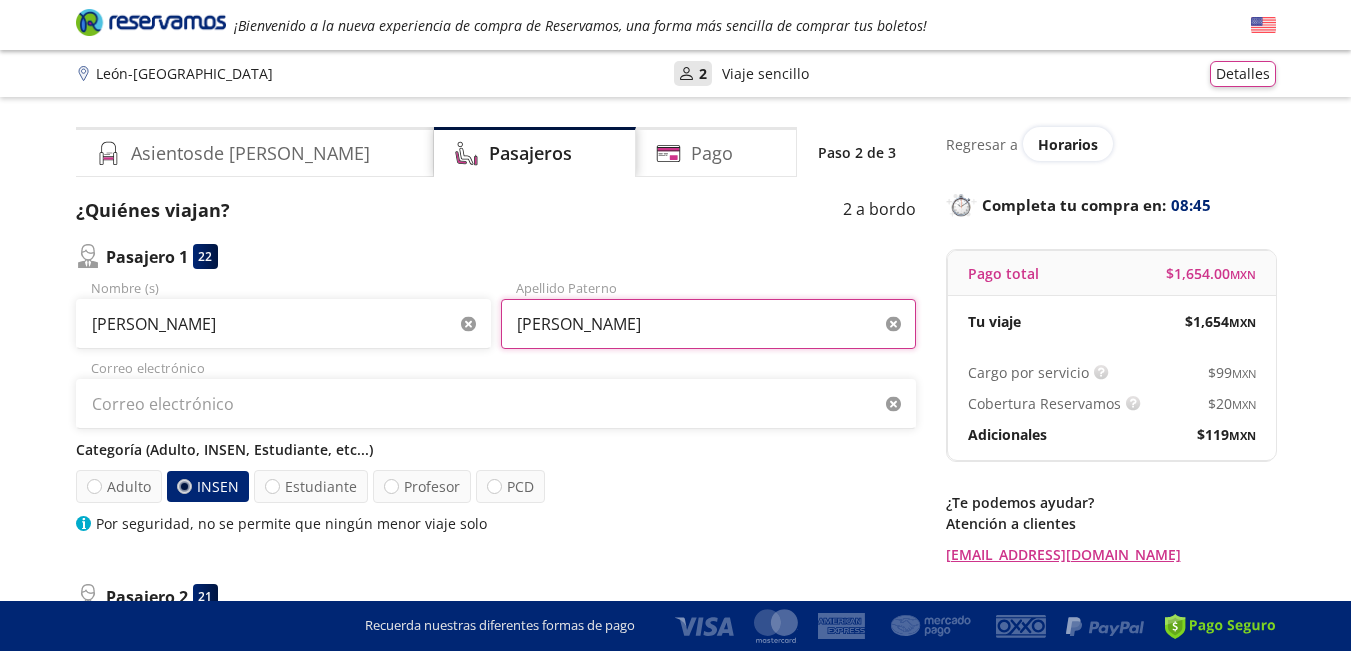 type on "[PERSON_NAME]" 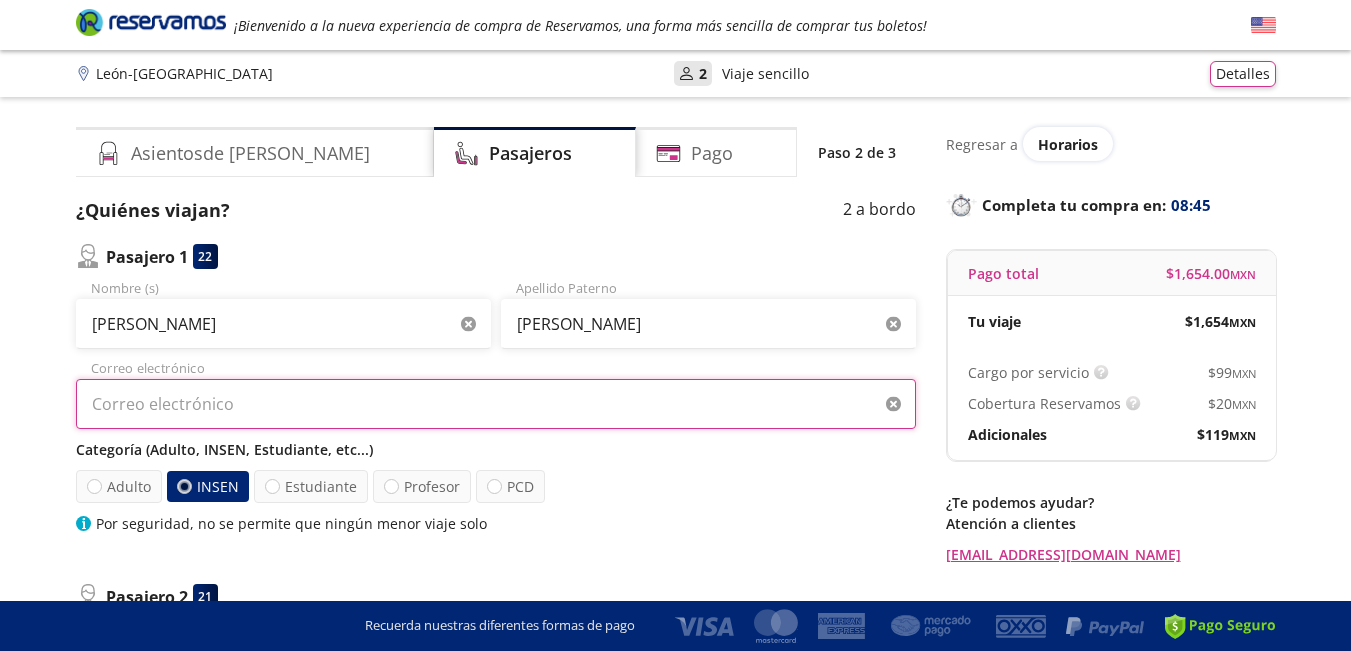 click on "Correo electrónico" at bounding box center [496, 404] 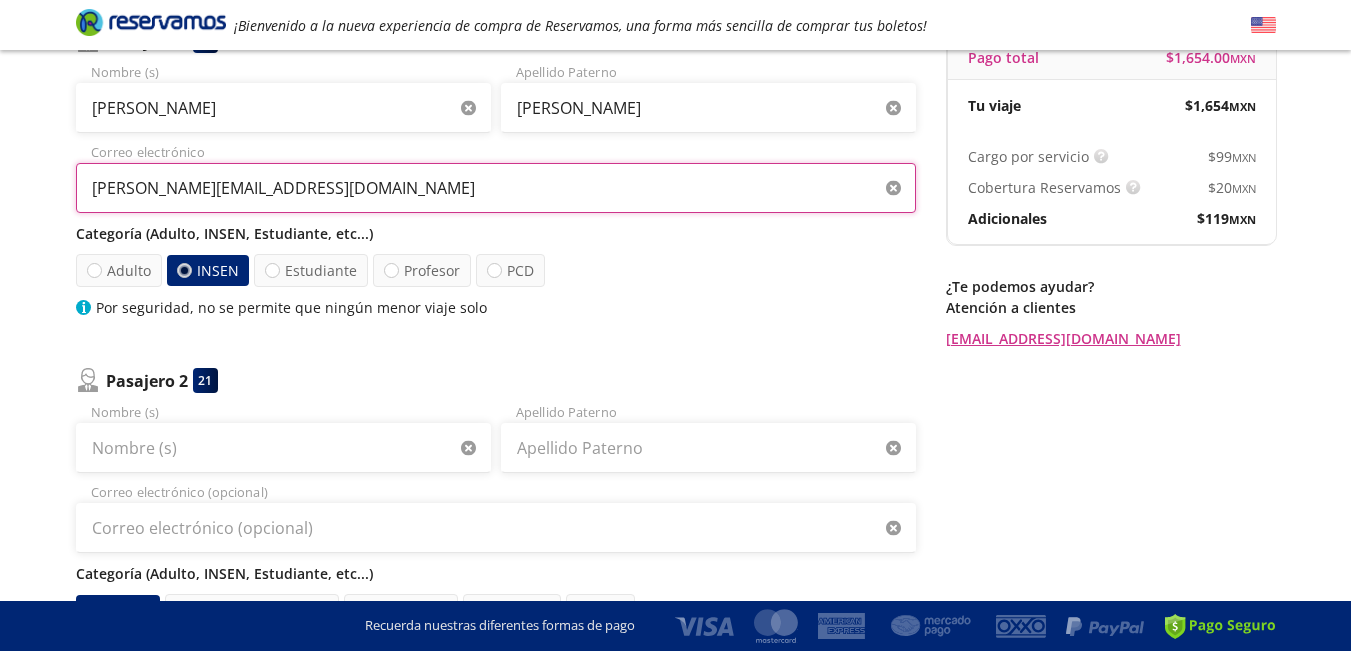 scroll, scrollTop: 222, scrollLeft: 0, axis: vertical 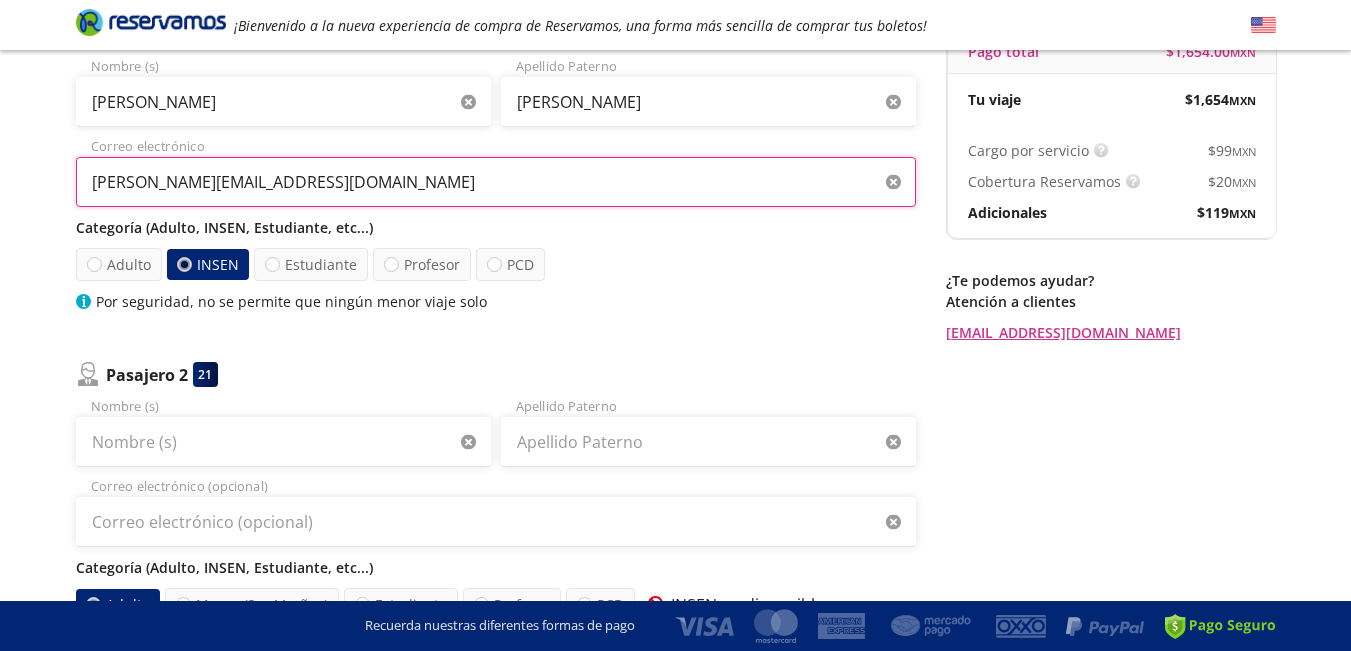 type on "[PERSON_NAME][EMAIL_ADDRESS][DOMAIN_NAME]" 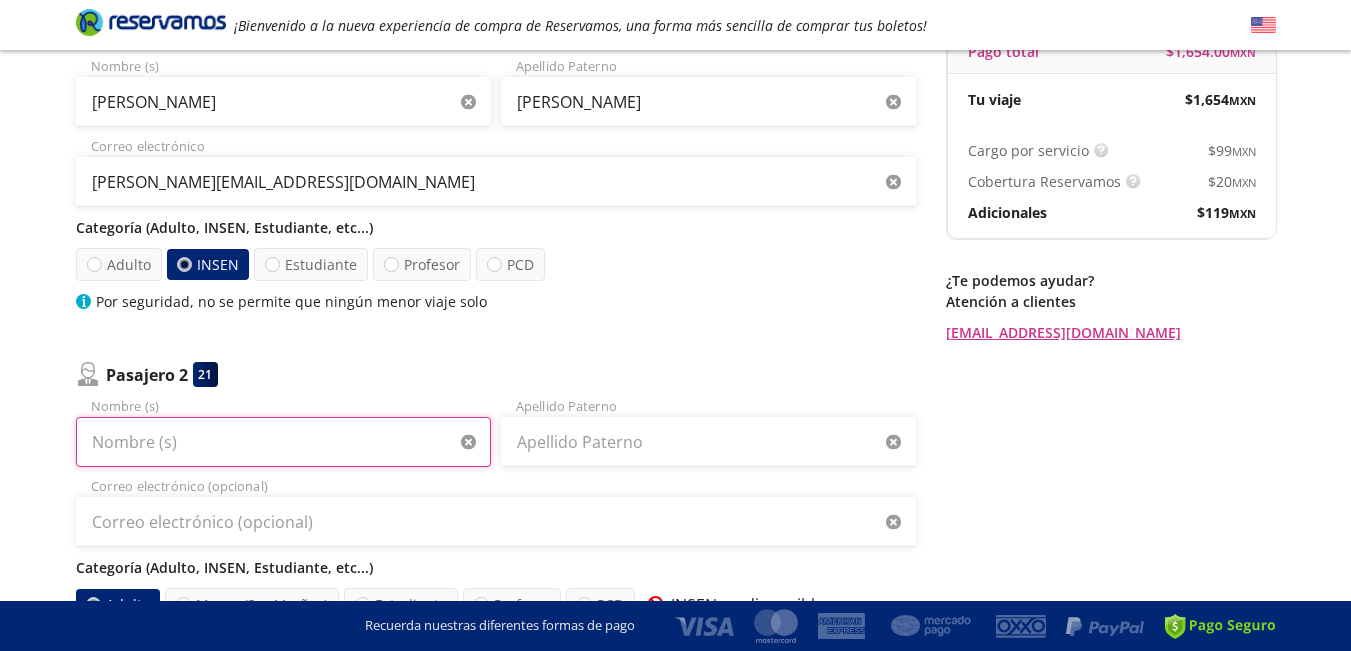 click on "Nombre (s)" at bounding box center [283, 442] 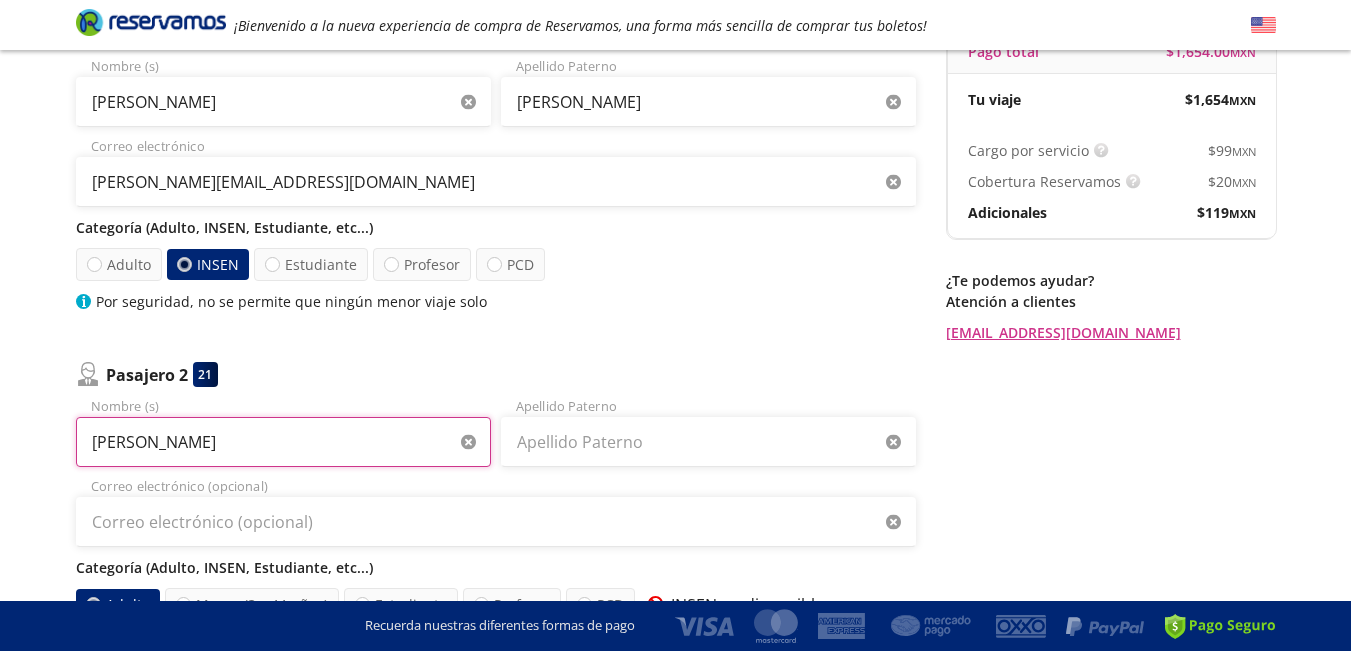 type on "[PERSON_NAME]" 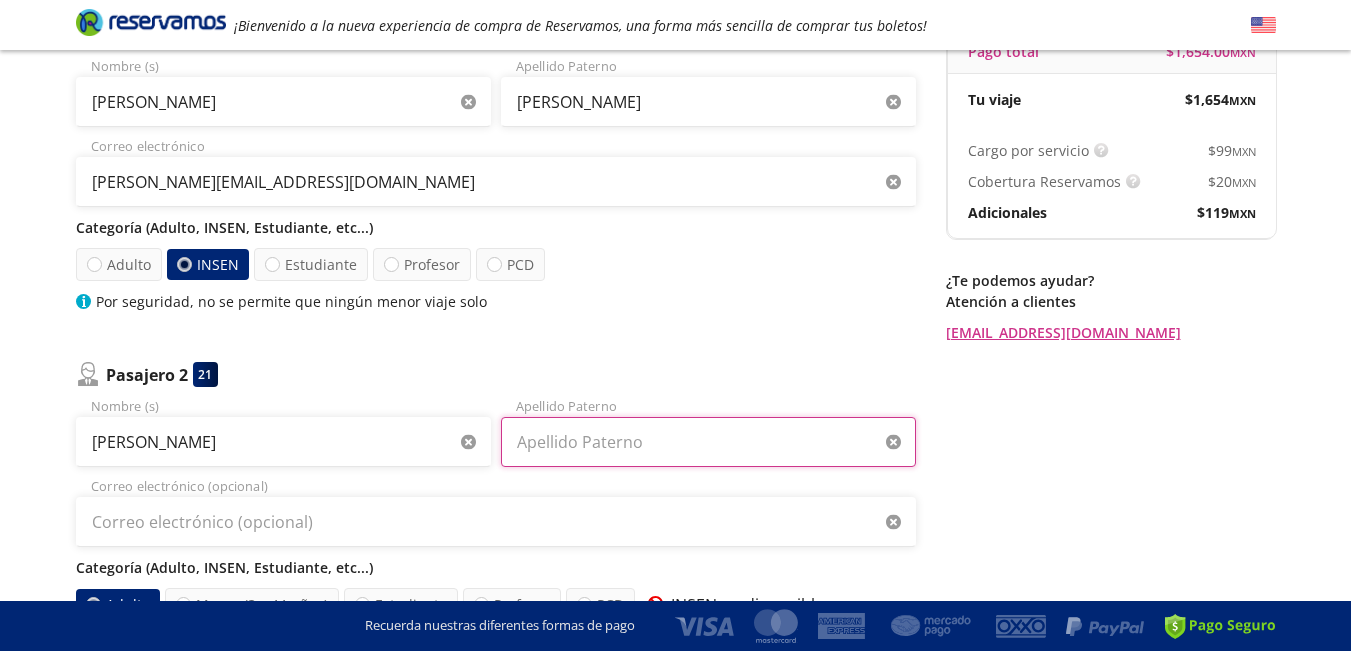 click on "Apellido Paterno" at bounding box center (708, 442) 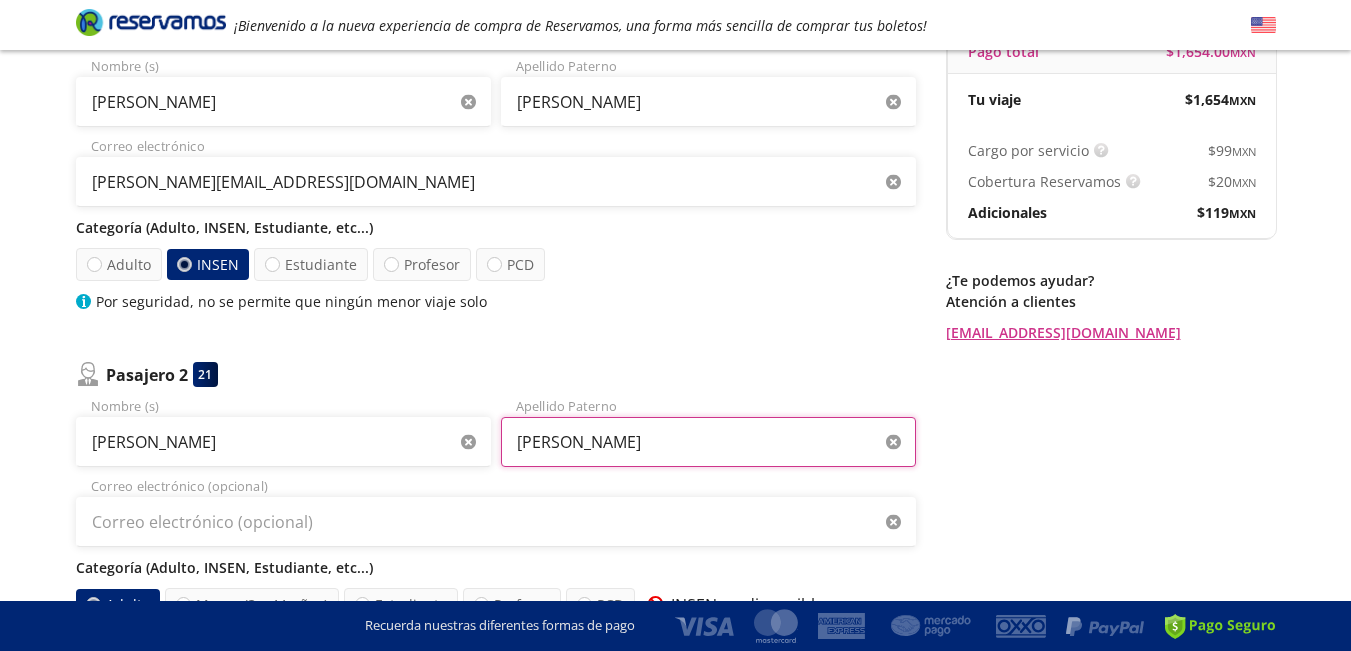 click on "[PERSON_NAME]" at bounding box center (708, 442) 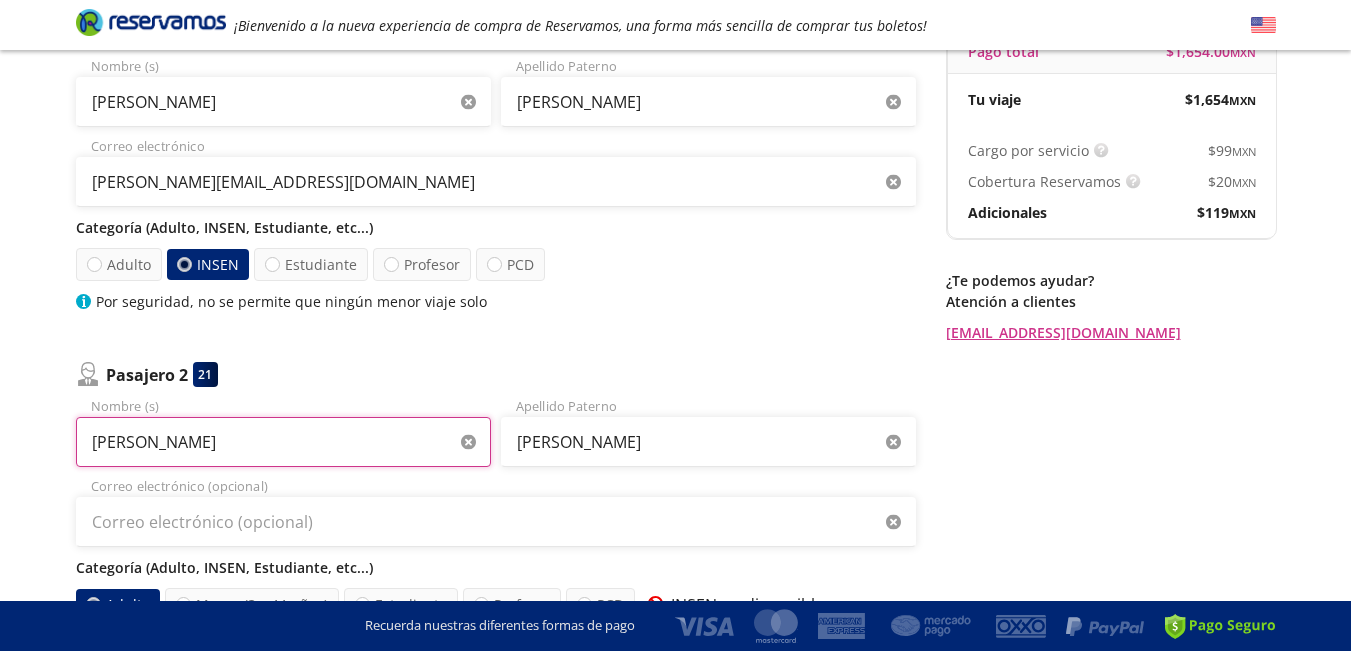 drag, startPoint x: 156, startPoint y: 440, endPoint x: 82, endPoint y: 452, distance: 74.96666 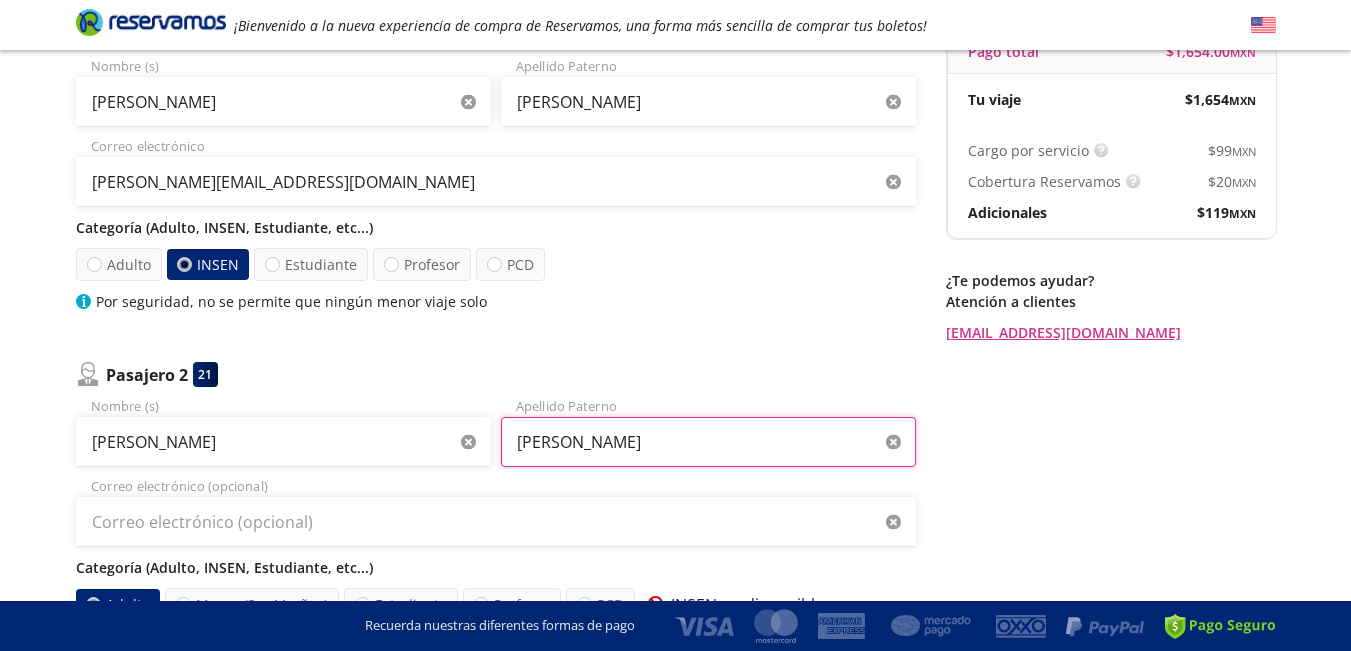 drag, startPoint x: 625, startPoint y: 445, endPoint x: 518, endPoint y: 455, distance: 107.46627 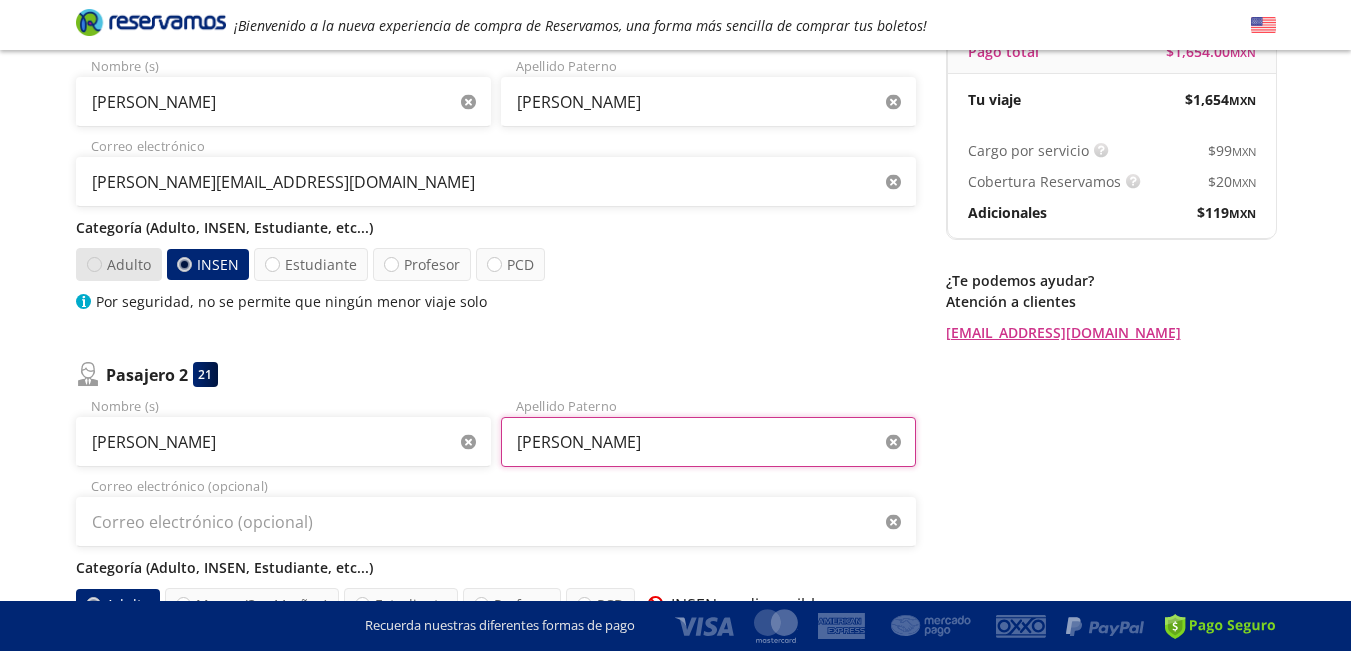 type on "[PERSON_NAME]" 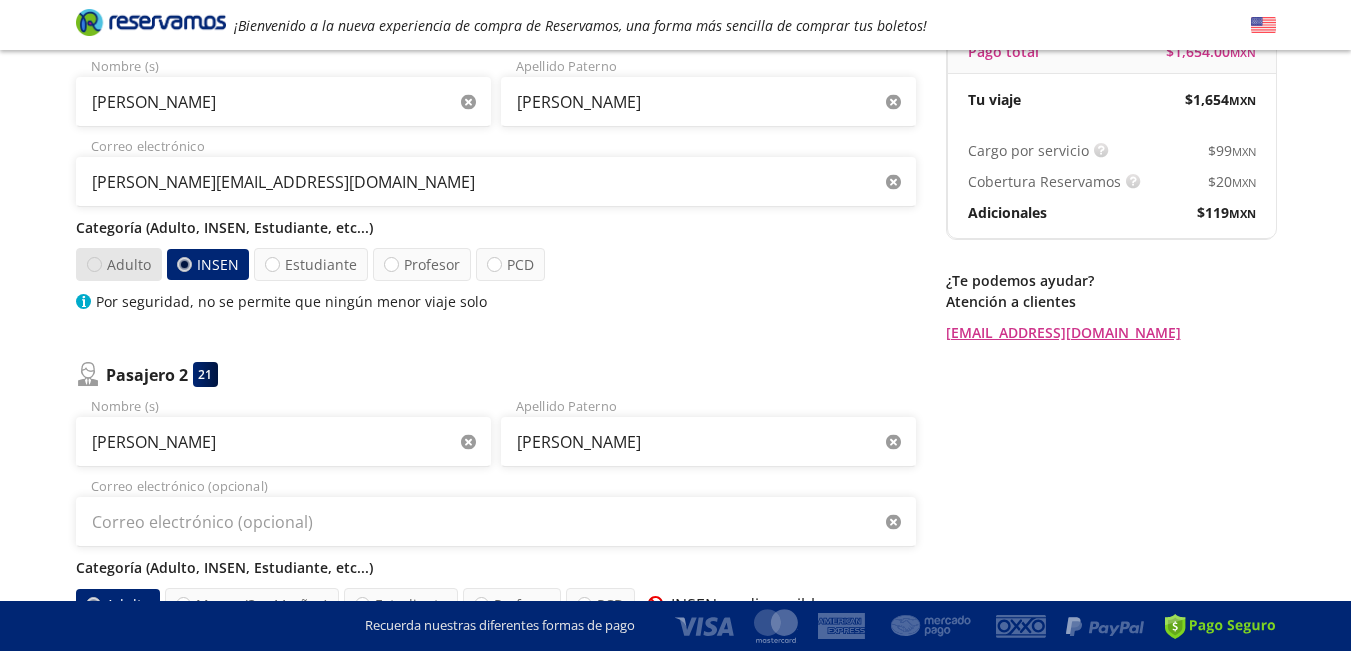 click at bounding box center (93, 264) 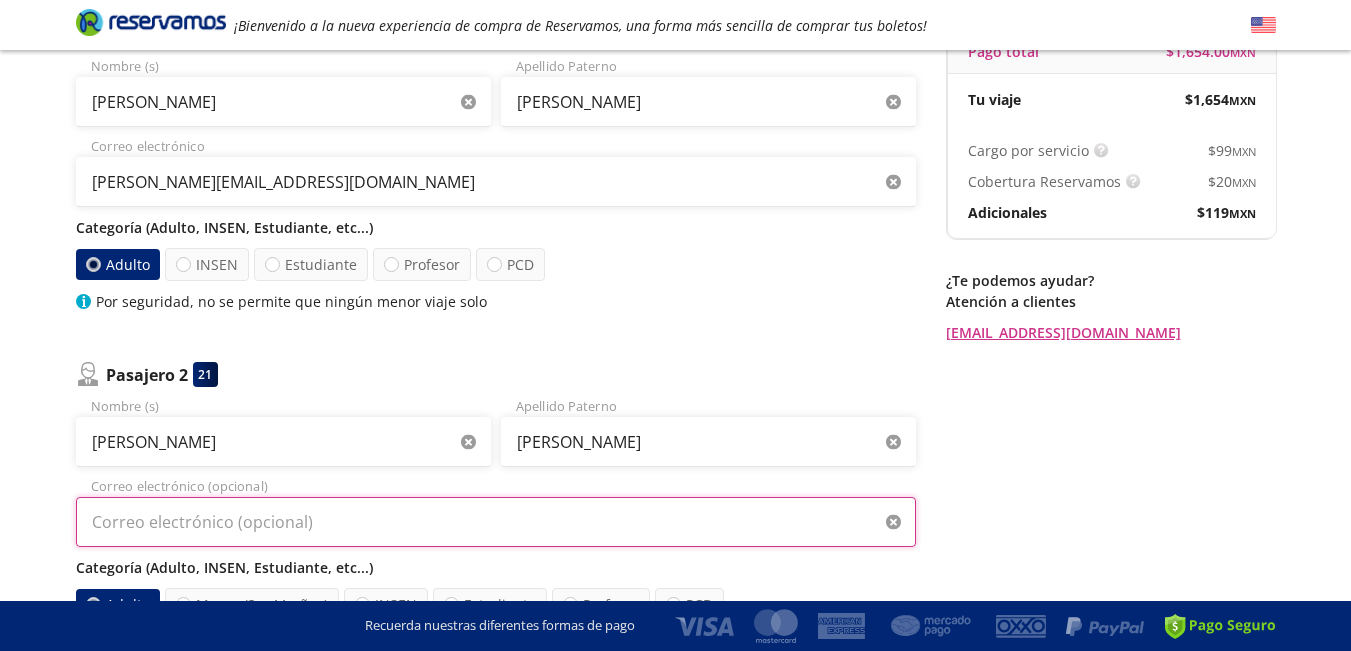 click on "Correo electrónico (opcional)" at bounding box center [496, 522] 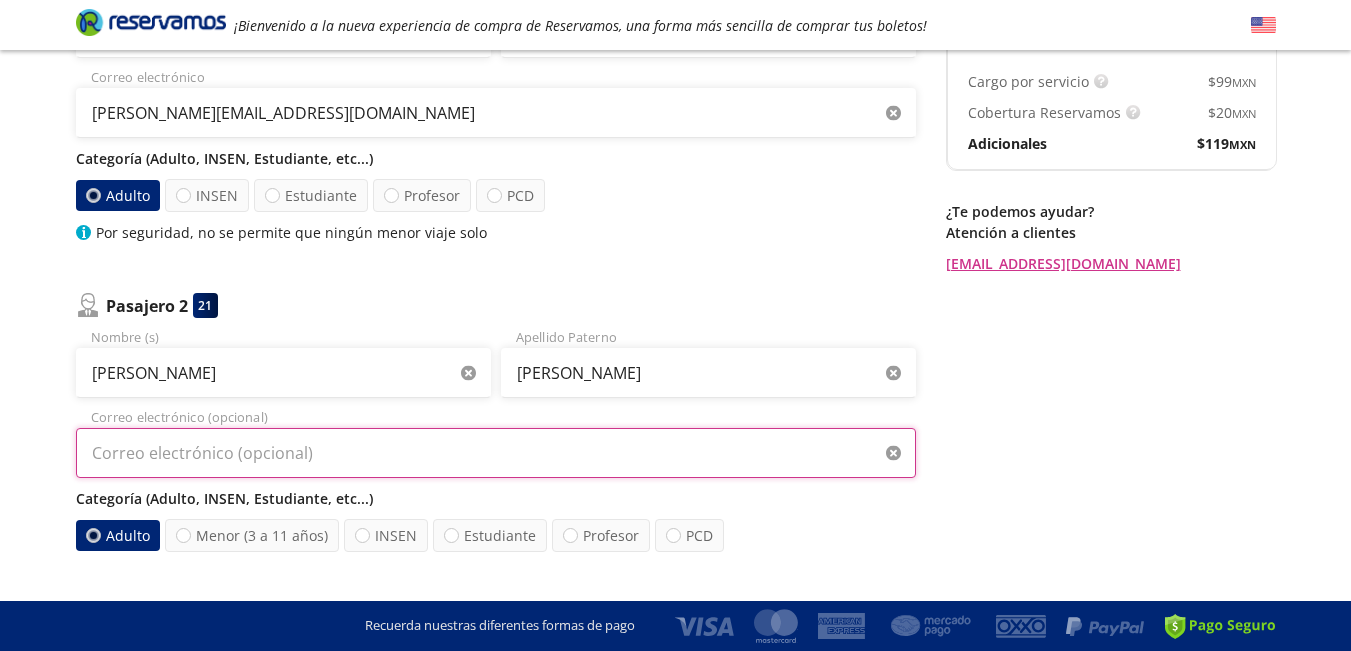 scroll, scrollTop: 305, scrollLeft: 0, axis: vertical 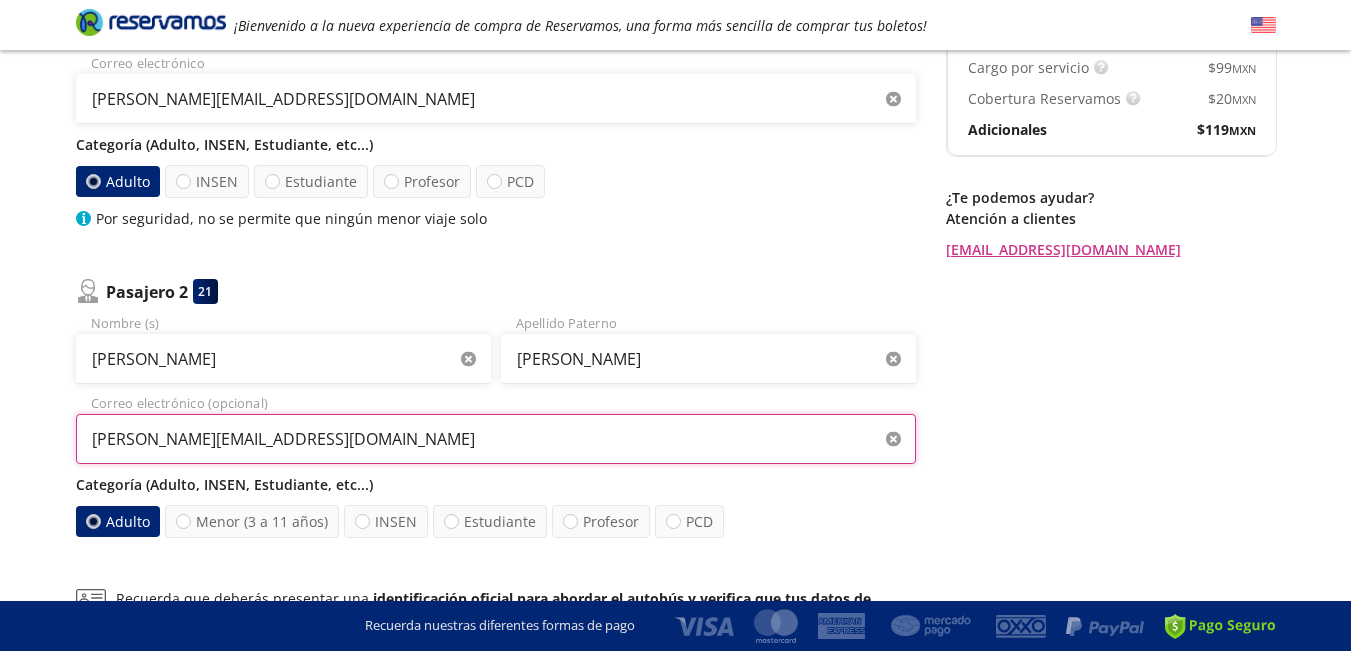type on "[PERSON_NAME][EMAIL_ADDRESS][DOMAIN_NAME]" 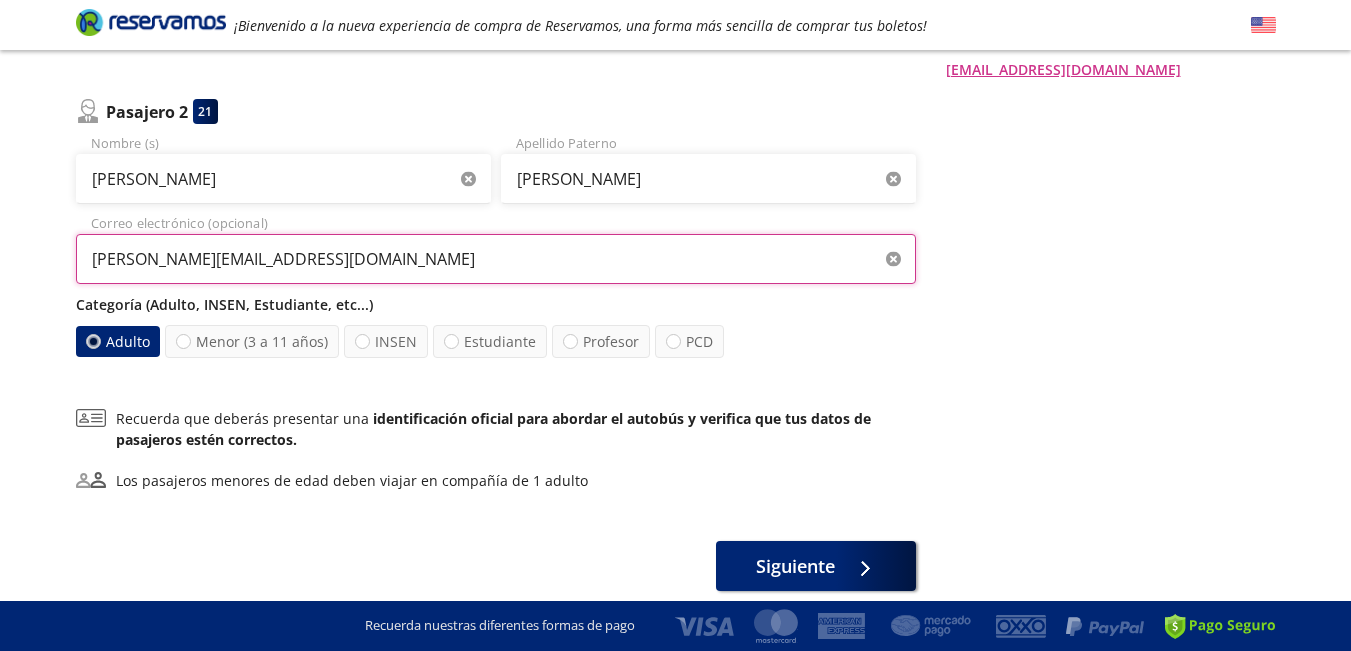 scroll, scrollTop: 487, scrollLeft: 0, axis: vertical 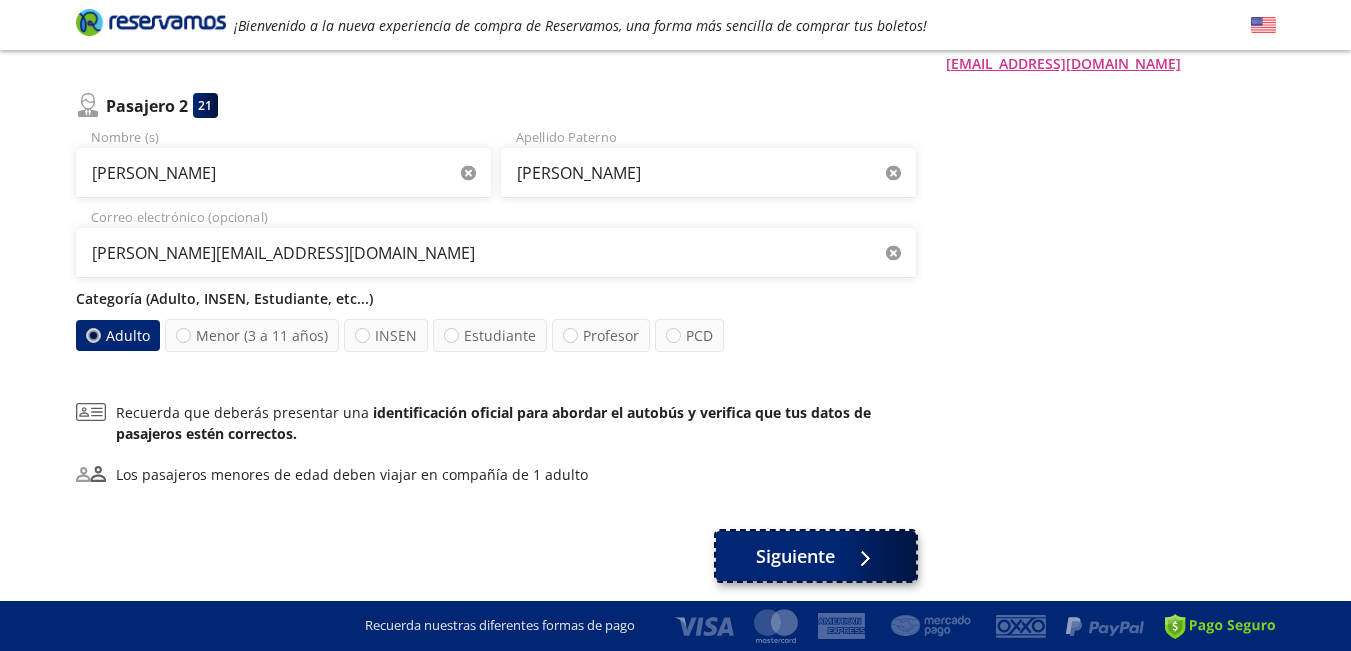 click on "Siguiente" at bounding box center (795, 556) 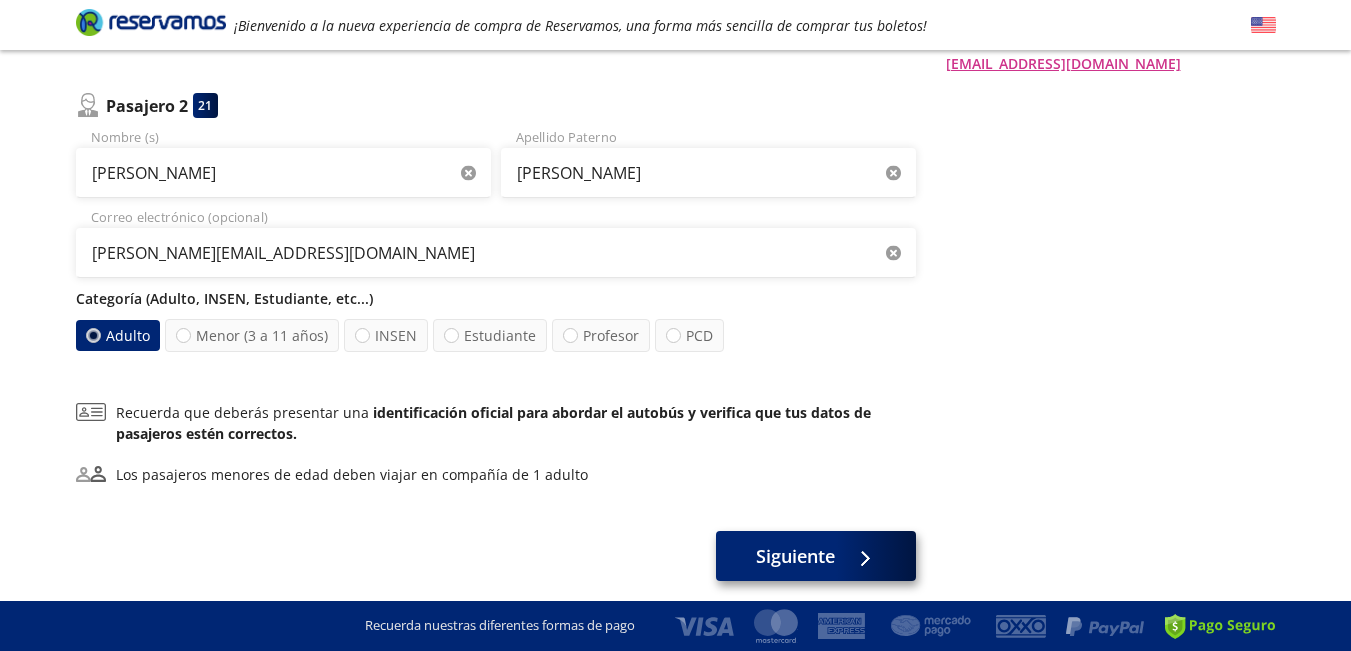 scroll, scrollTop: 0, scrollLeft: 0, axis: both 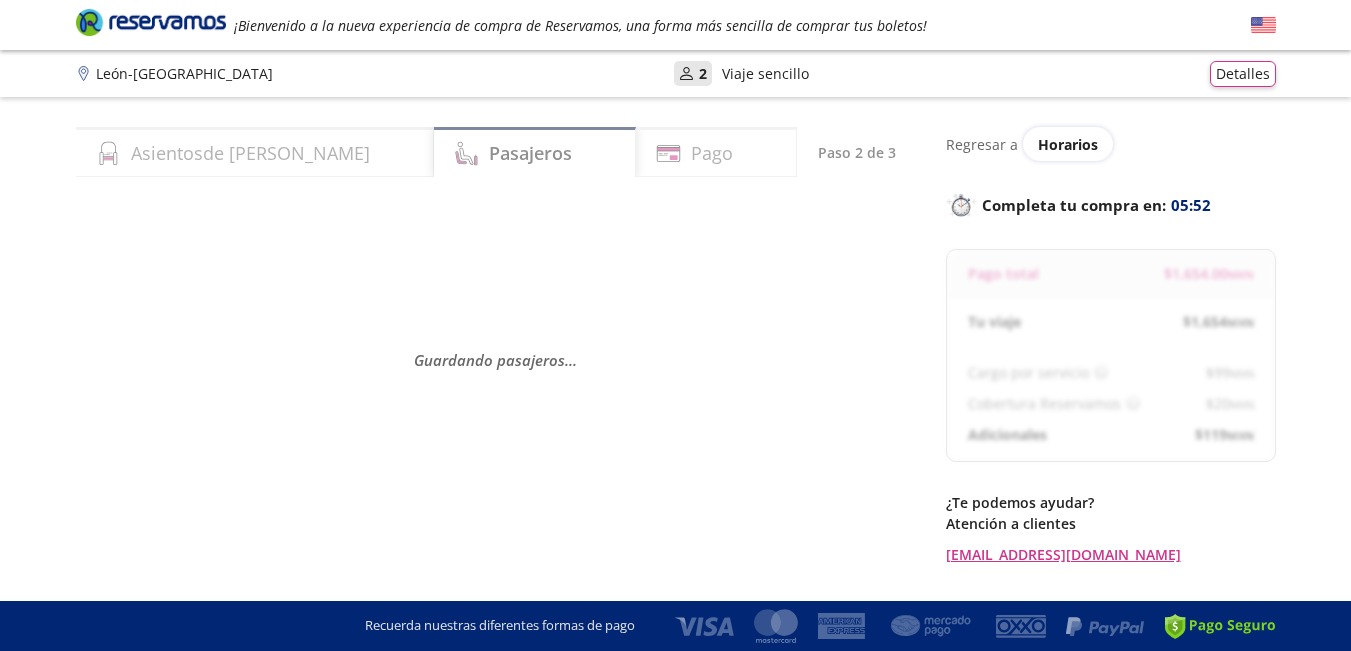 select on "MX" 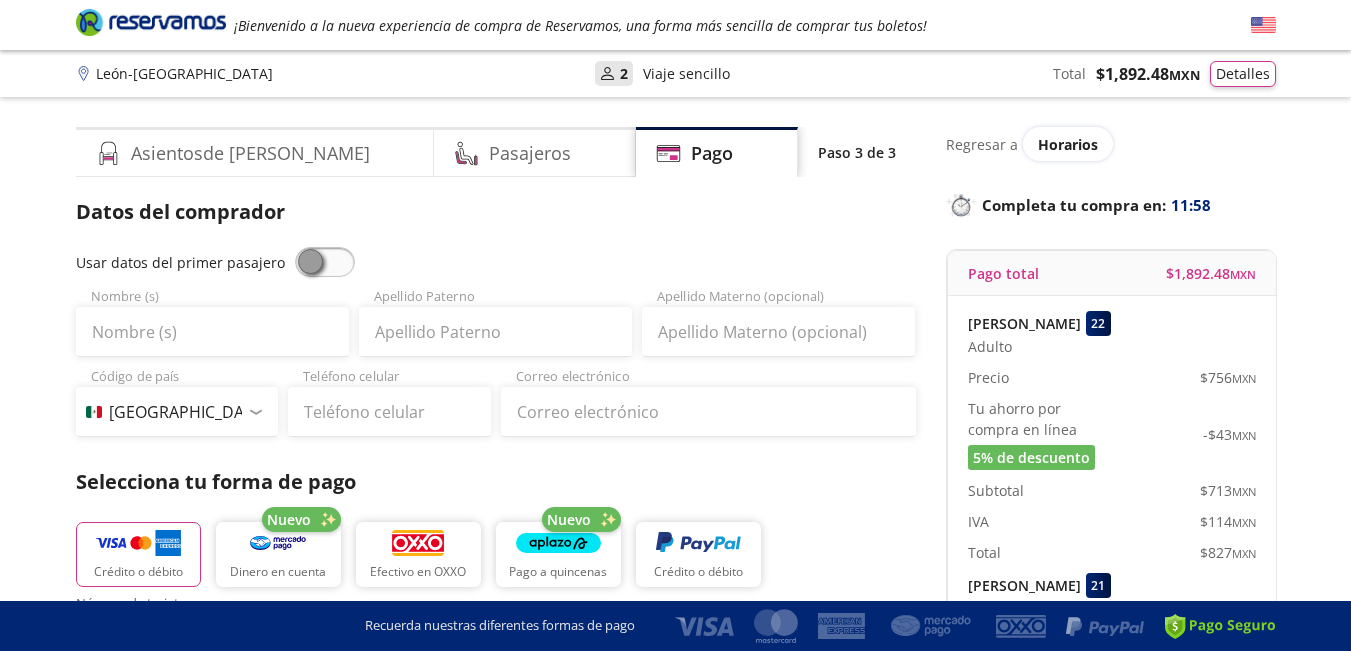 drag, startPoint x: 1348, startPoint y: 177, endPoint x: 1356, endPoint y: 202, distance: 26.24881 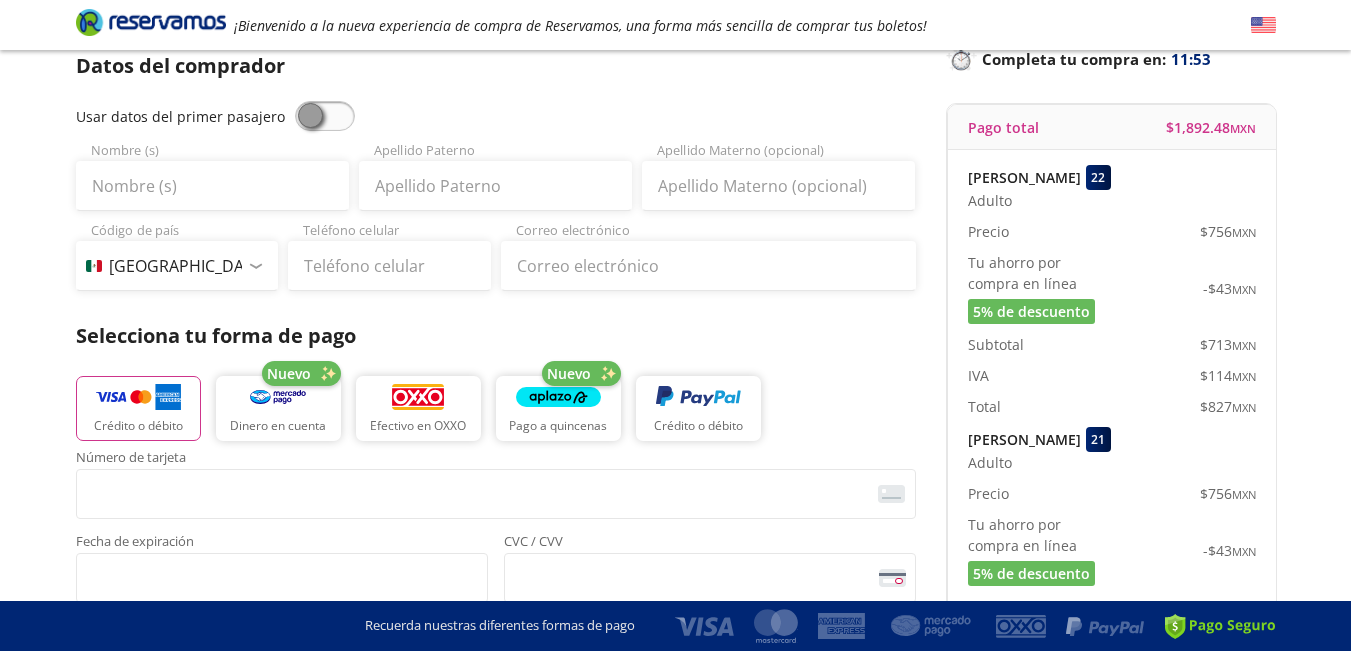 scroll, scrollTop: 143, scrollLeft: 0, axis: vertical 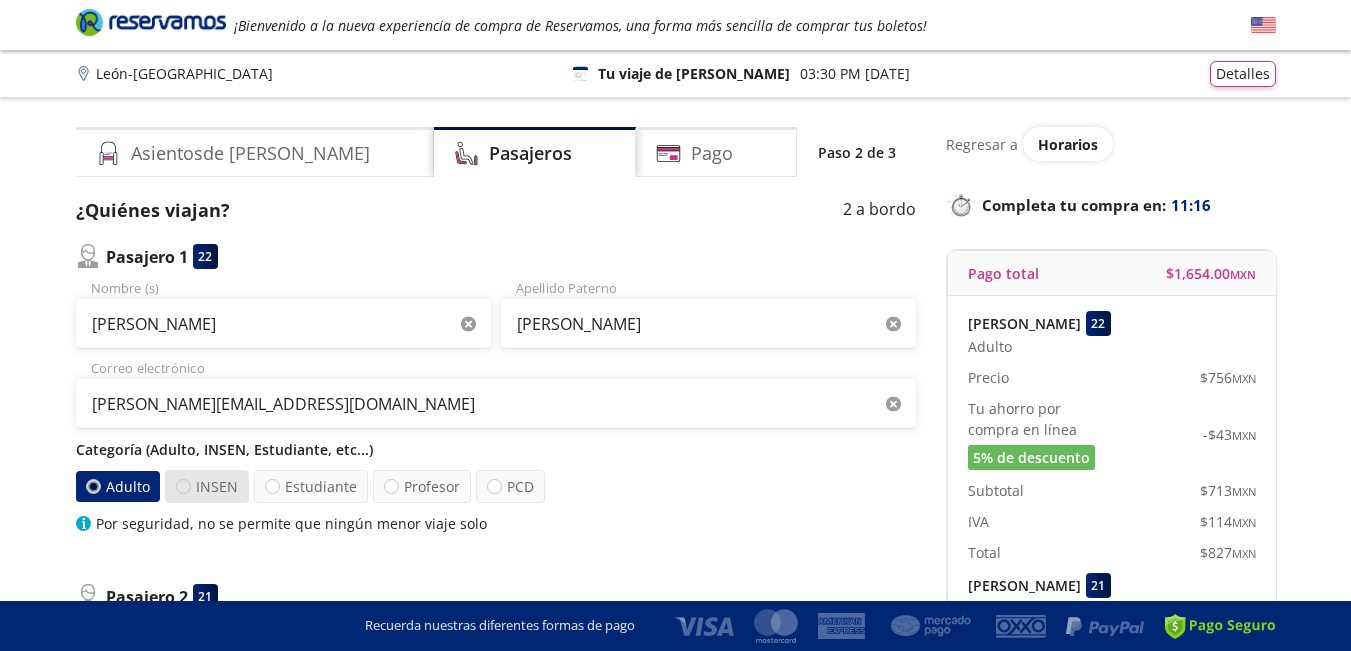 click at bounding box center [183, 486] 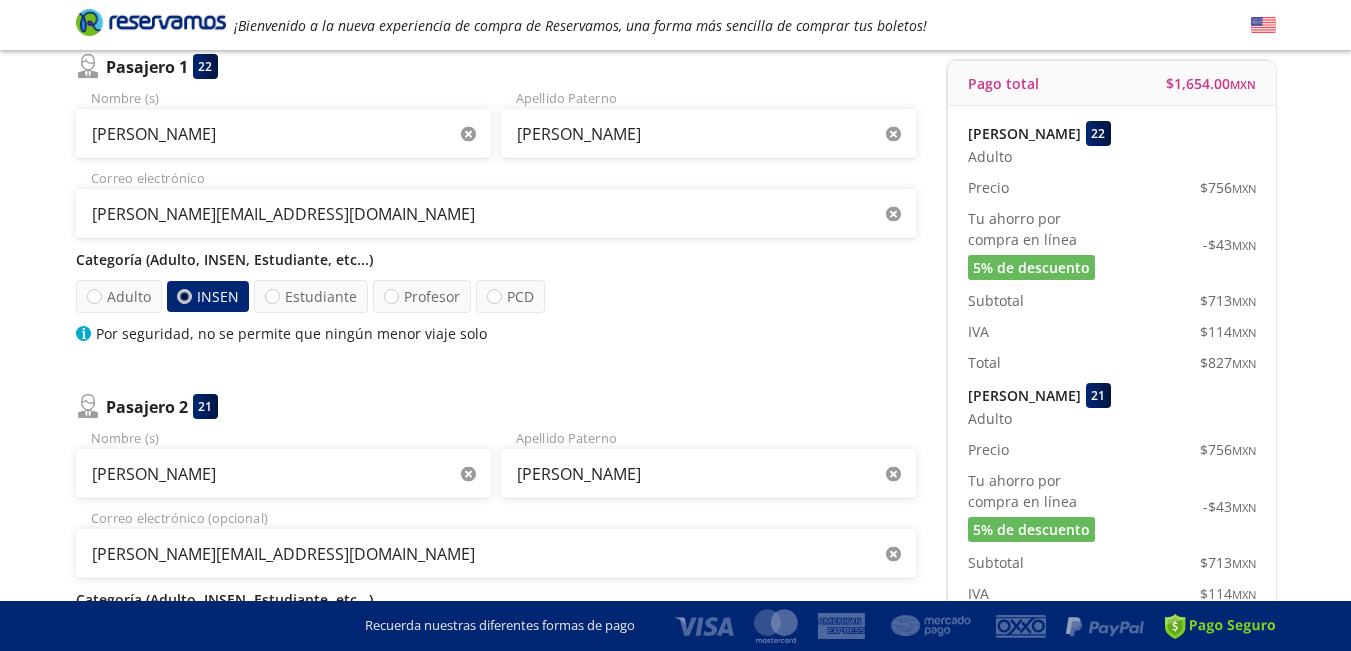 scroll, scrollTop: 170, scrollLeft: 0, axis: vertical 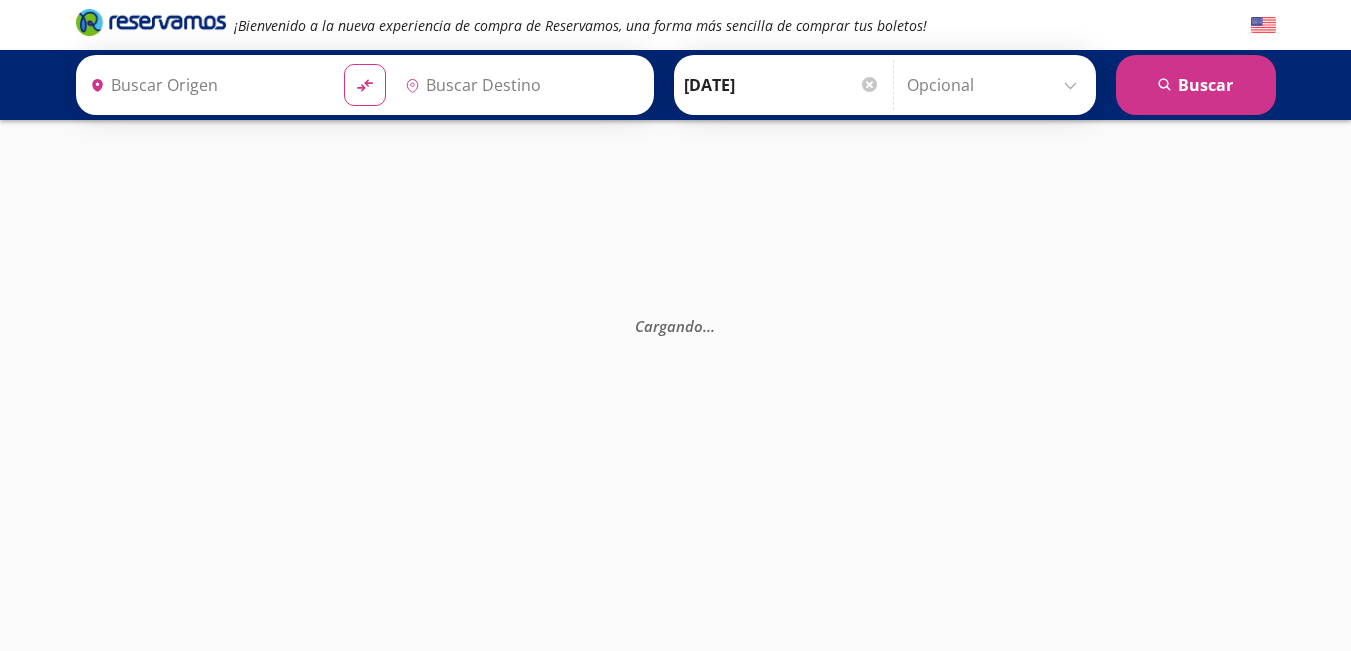 type on "[GEOGRAPHIC_DATA], [GEOGRAPHIC_DATA]" 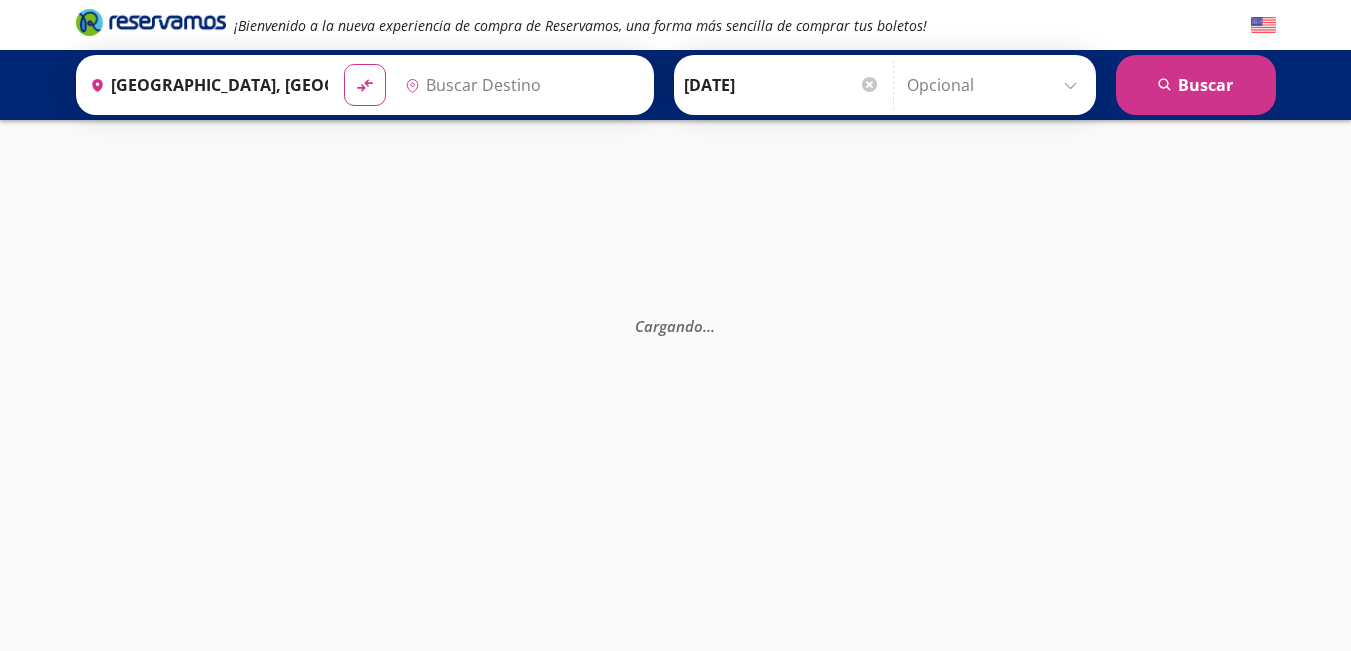 type on "[GEOGRAPHIC_DATA], [GEOGRAPHIC_DATA]" 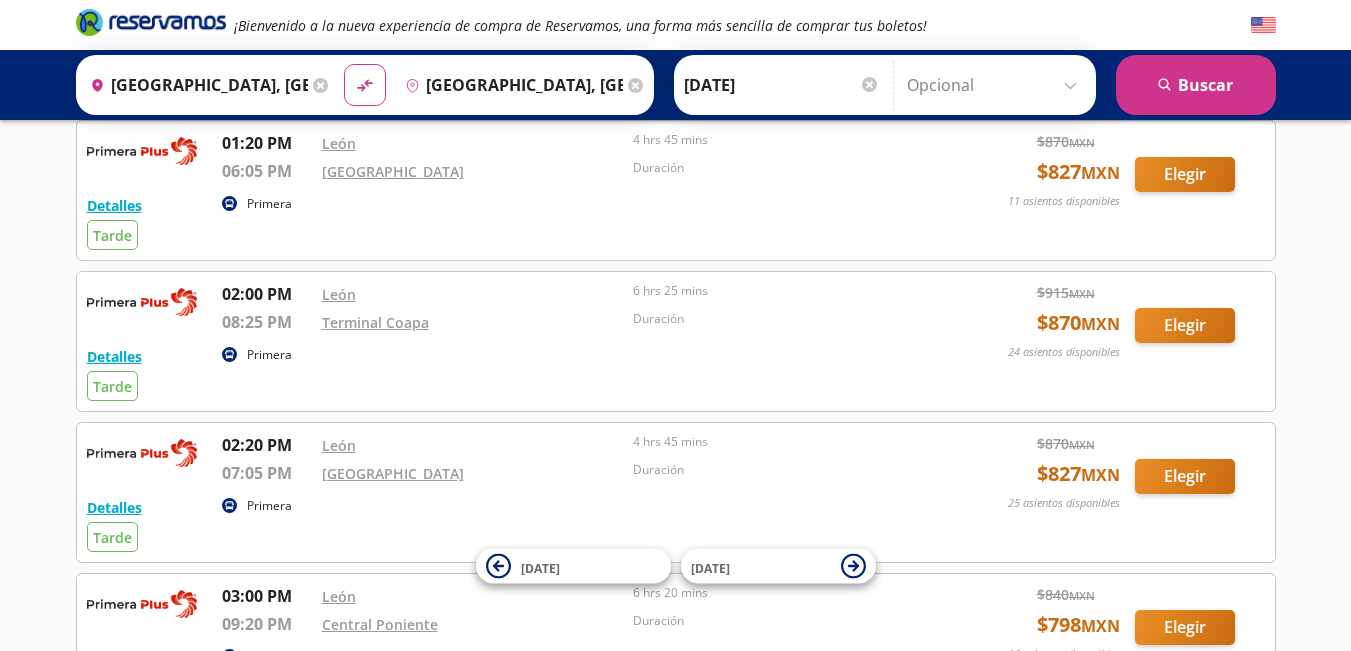 scroll, scrollTop: 612, scrollLeft: 0, axis: vertical 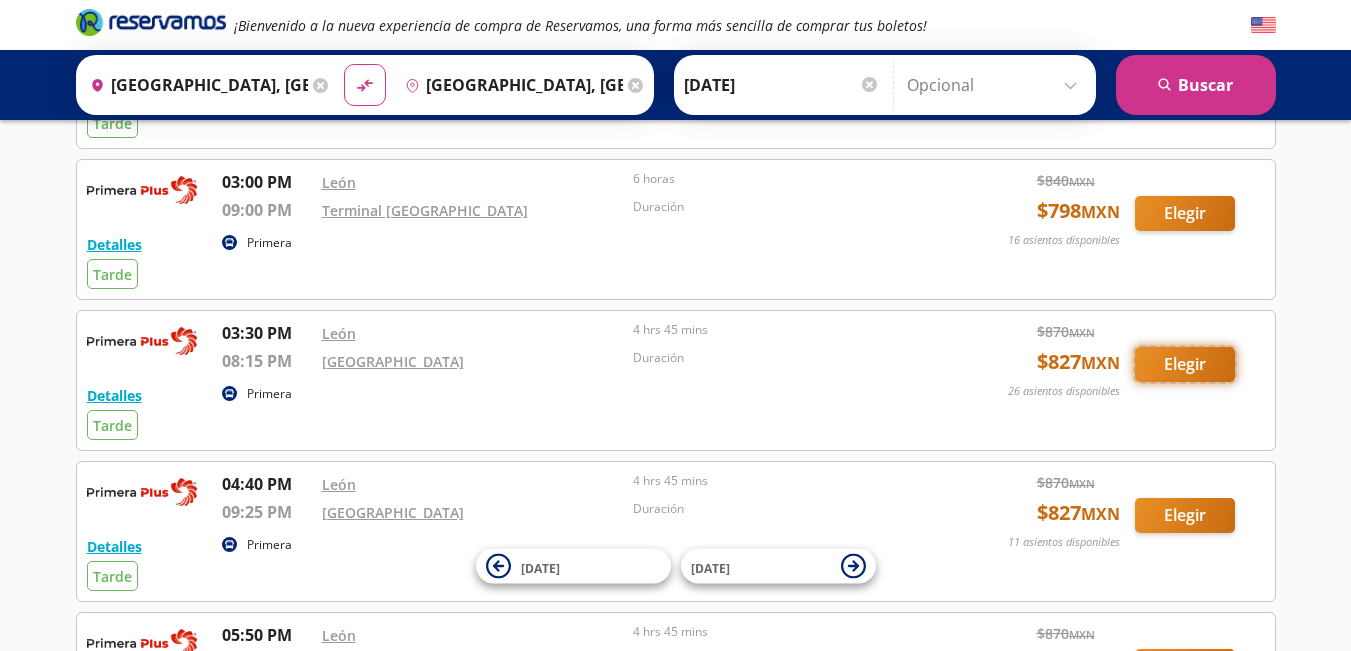 click on "Elegir" at bounding box center [1185, 364] 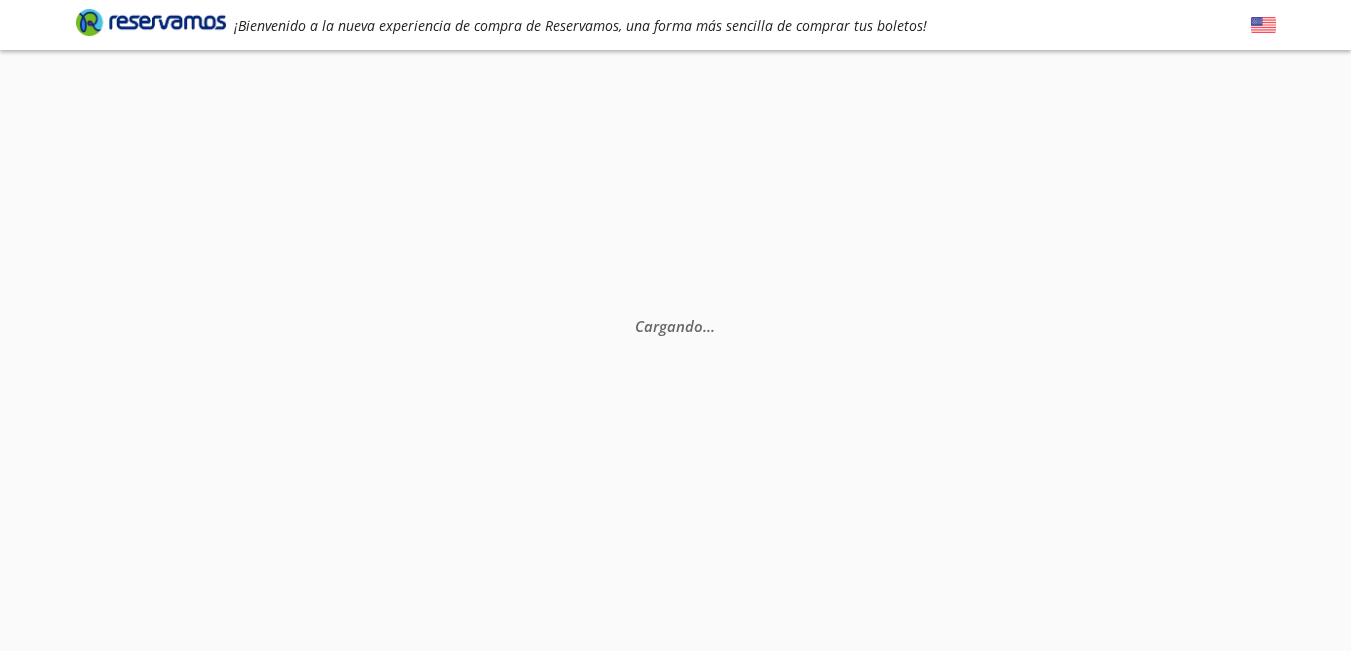 scroll, scrollTop: 0, scrollLeft: 0, axis: both 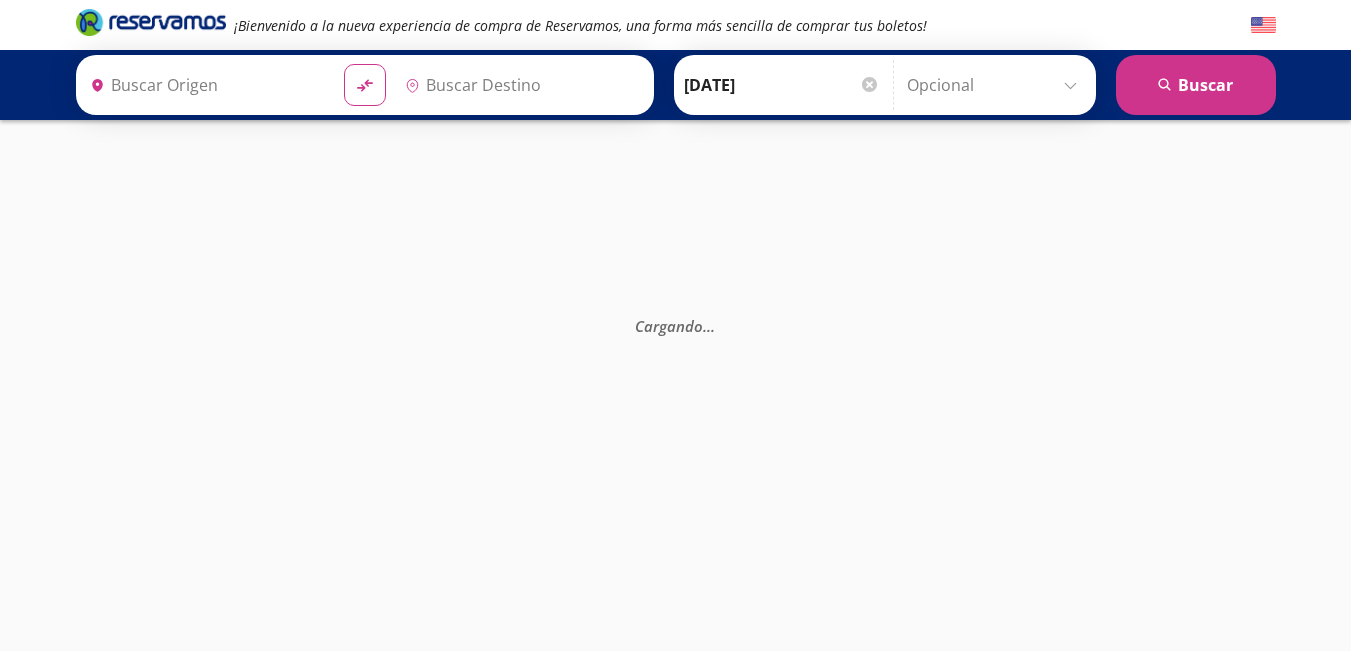 type on "[GEOGRAPHIC_DATA], [GEOGRAPHIC_DATA]" 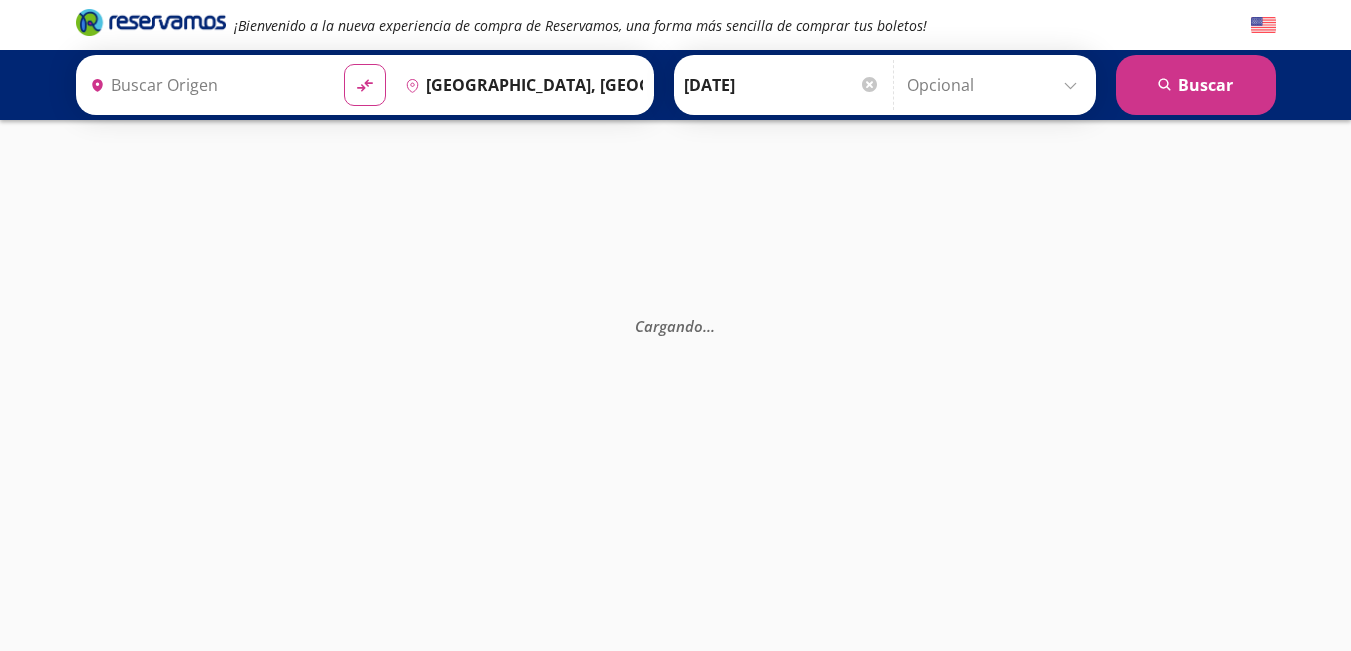 type on "[GEOGRAPHIC_DATA], [GEOGRAPHIC_DATA]" 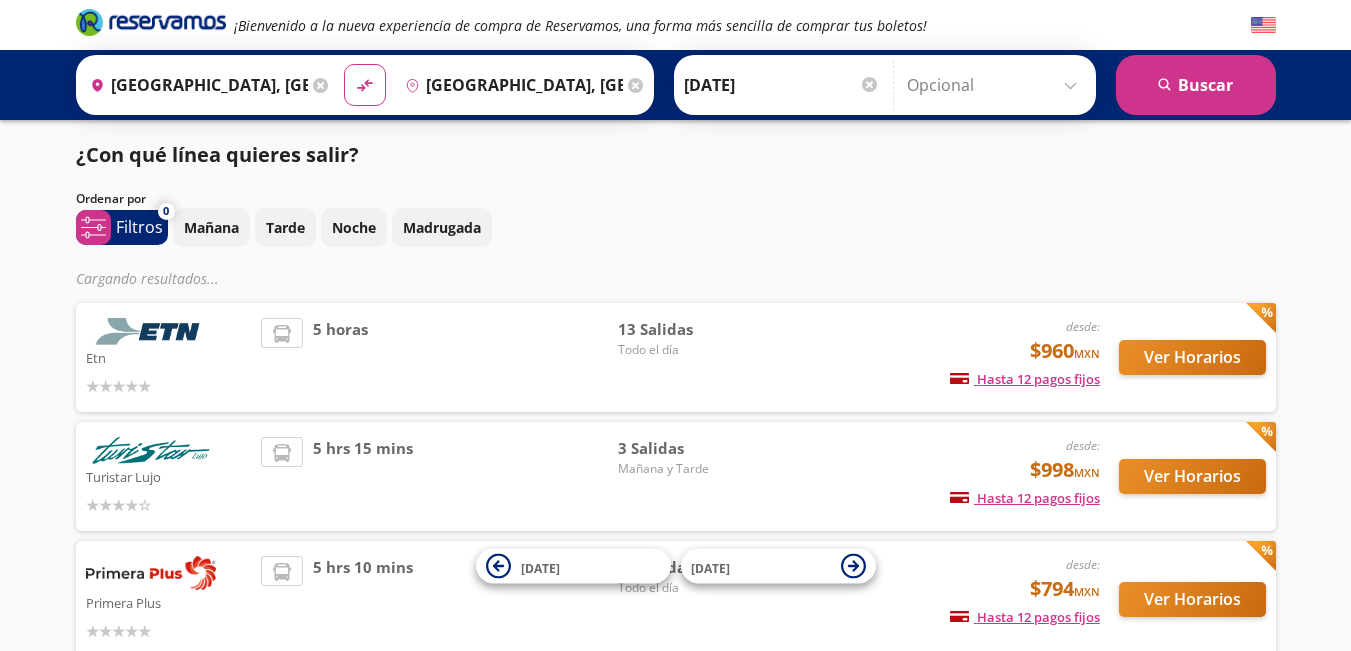 scroll, scrollTop: 192, scrollLeft: 0, axis: vertical 